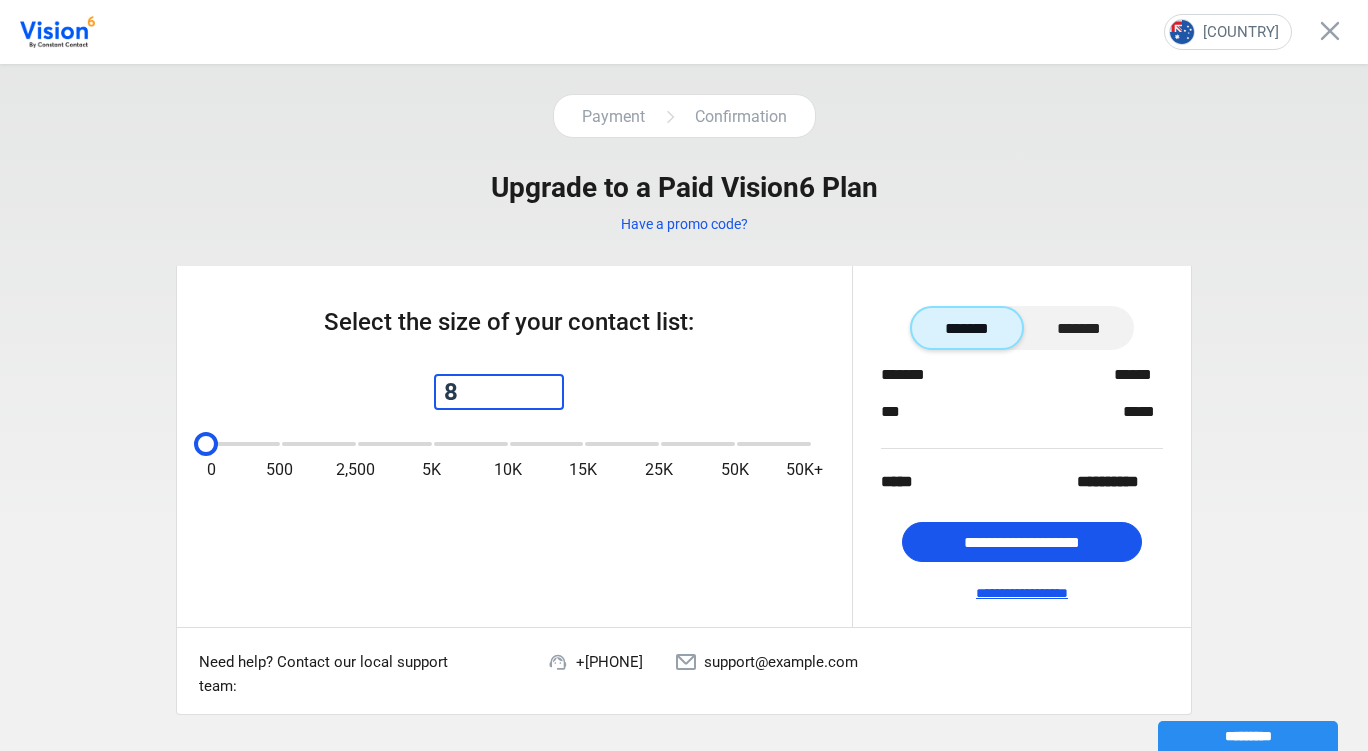 scroll, scrollTop: 0, scrollLeft: 0, axis: both 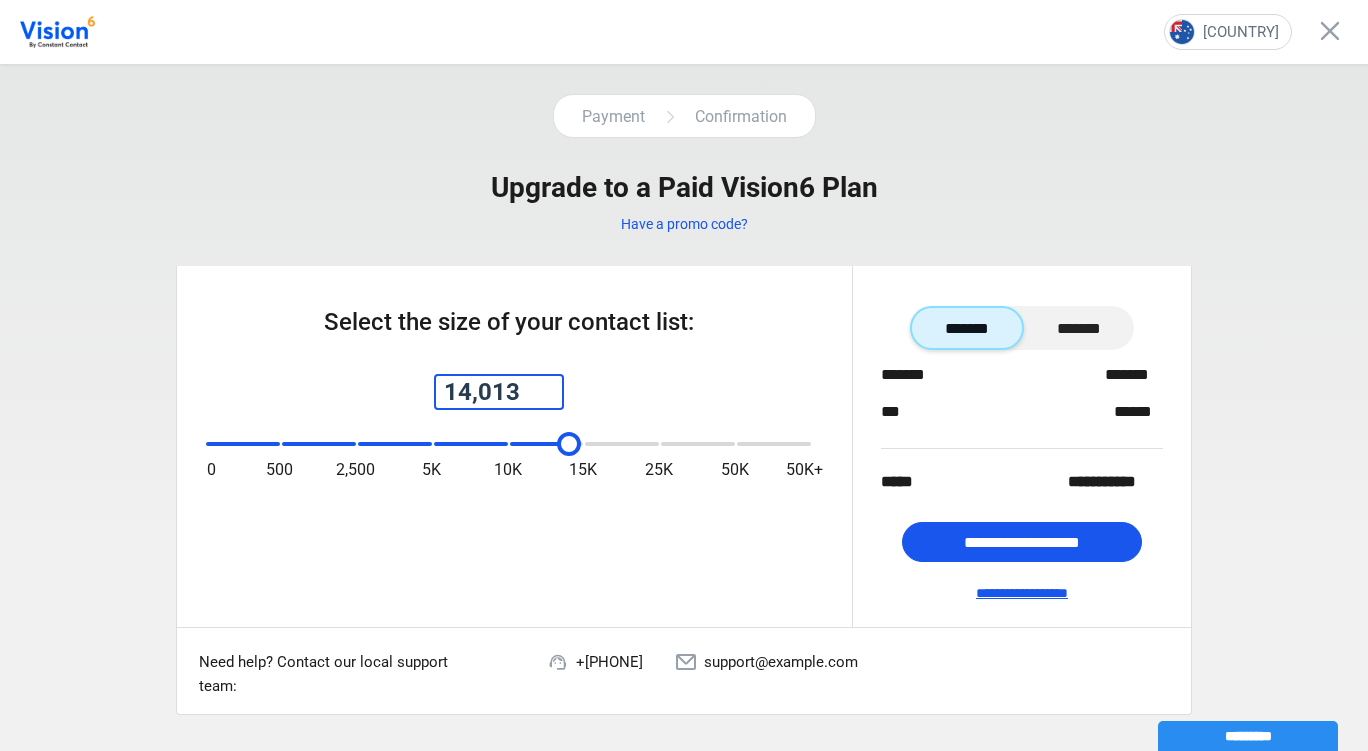 drag, startPoint x: 579, startPoint y: 447, endPoint x: 563, endPoint y: 448, distance: 16.03122 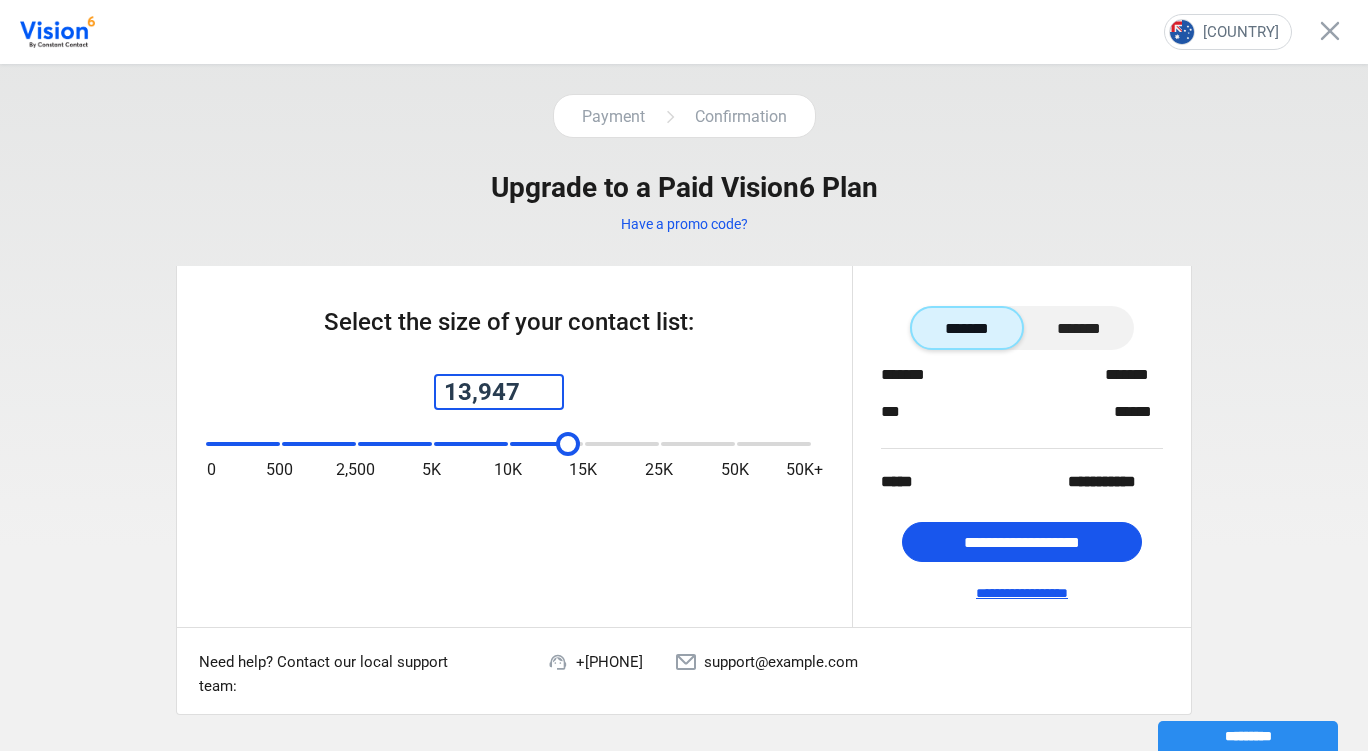 click on "0" at bounding box center (243, 444) 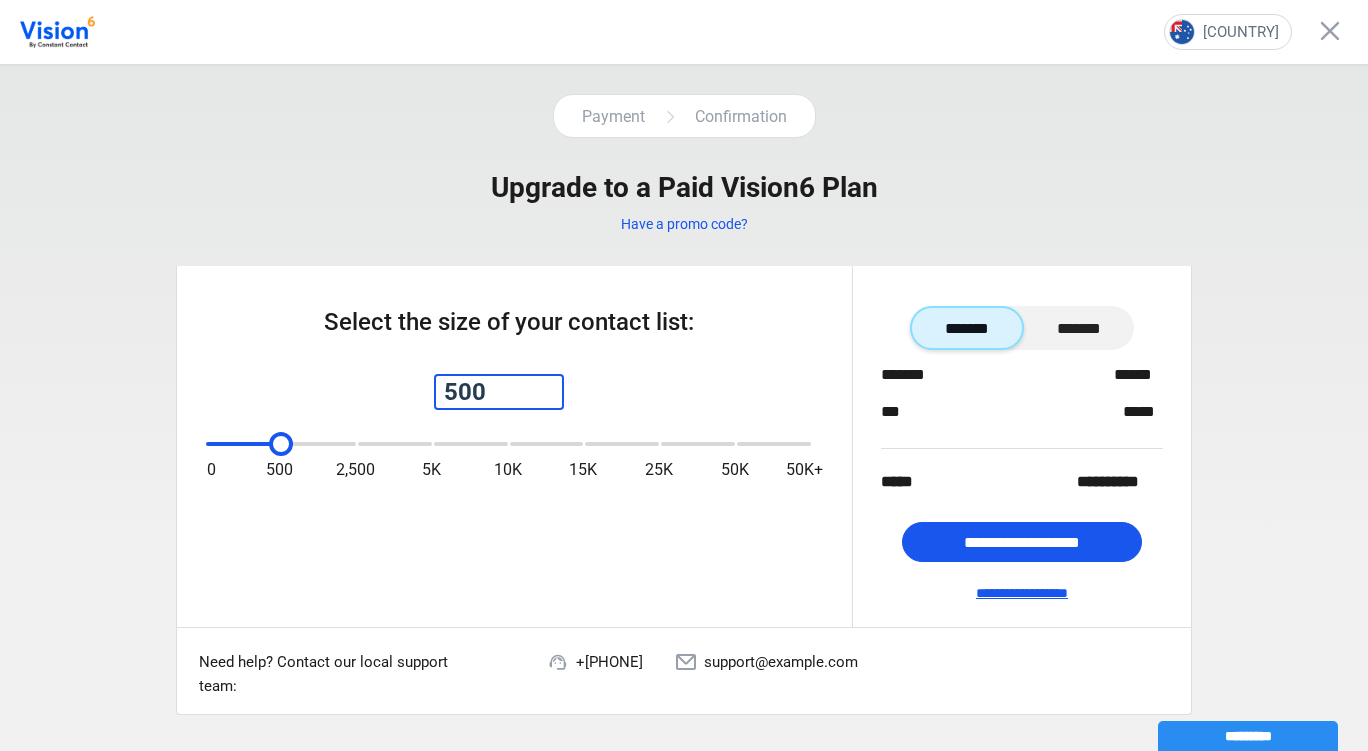 click on "0" at bounding box center (243, 444) 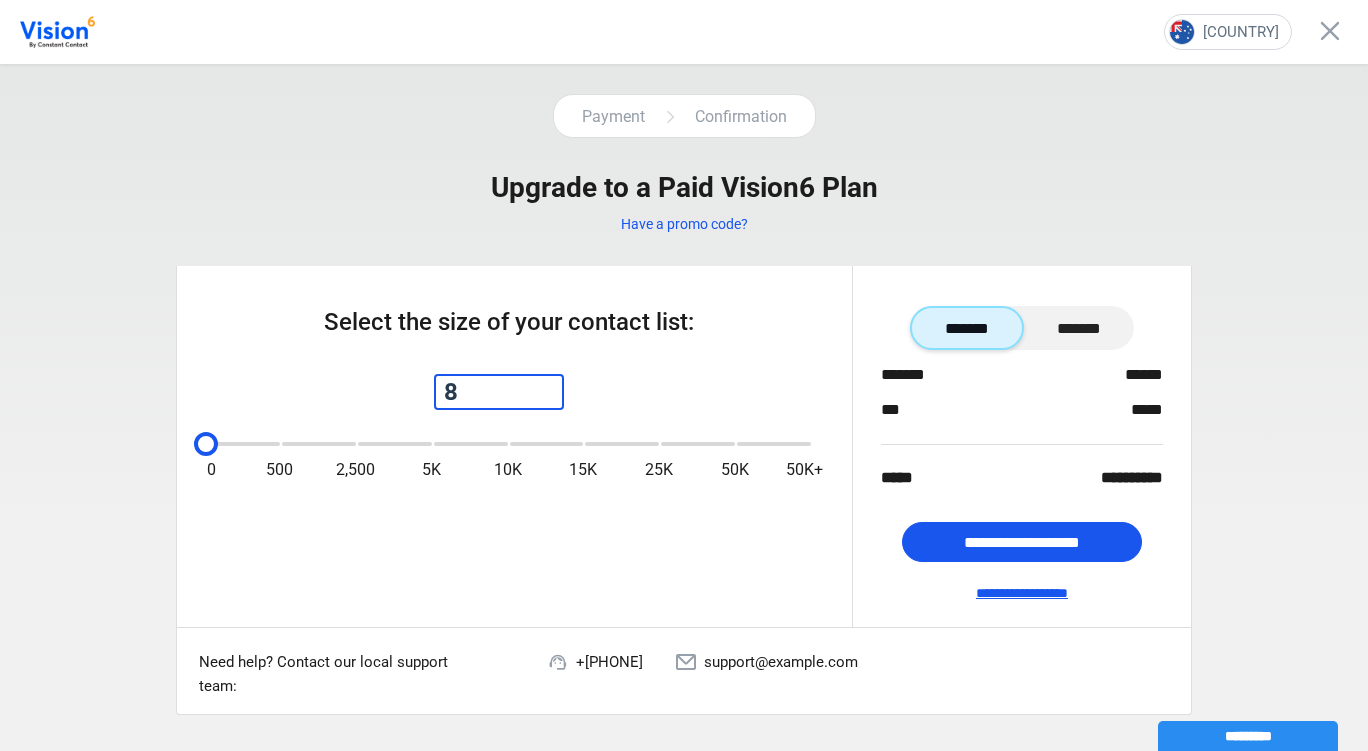 drag, startPoint x: 285, startPoint y: 446, endPoint x: 107, endPoint y: 439, distance: 178.13759 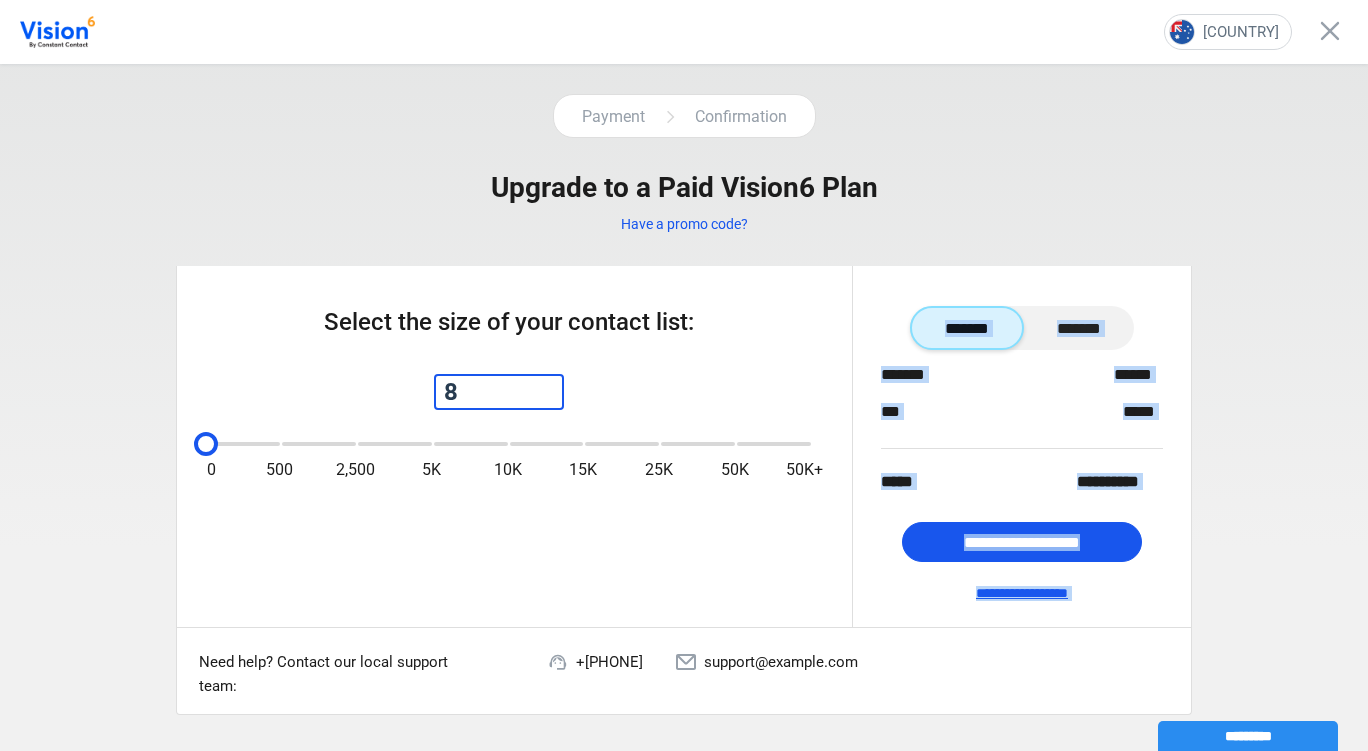 drag, startPoint x: 841, startPoint y: 467, endPoint x: 257, endPoint y: 639, distance: 608.8021 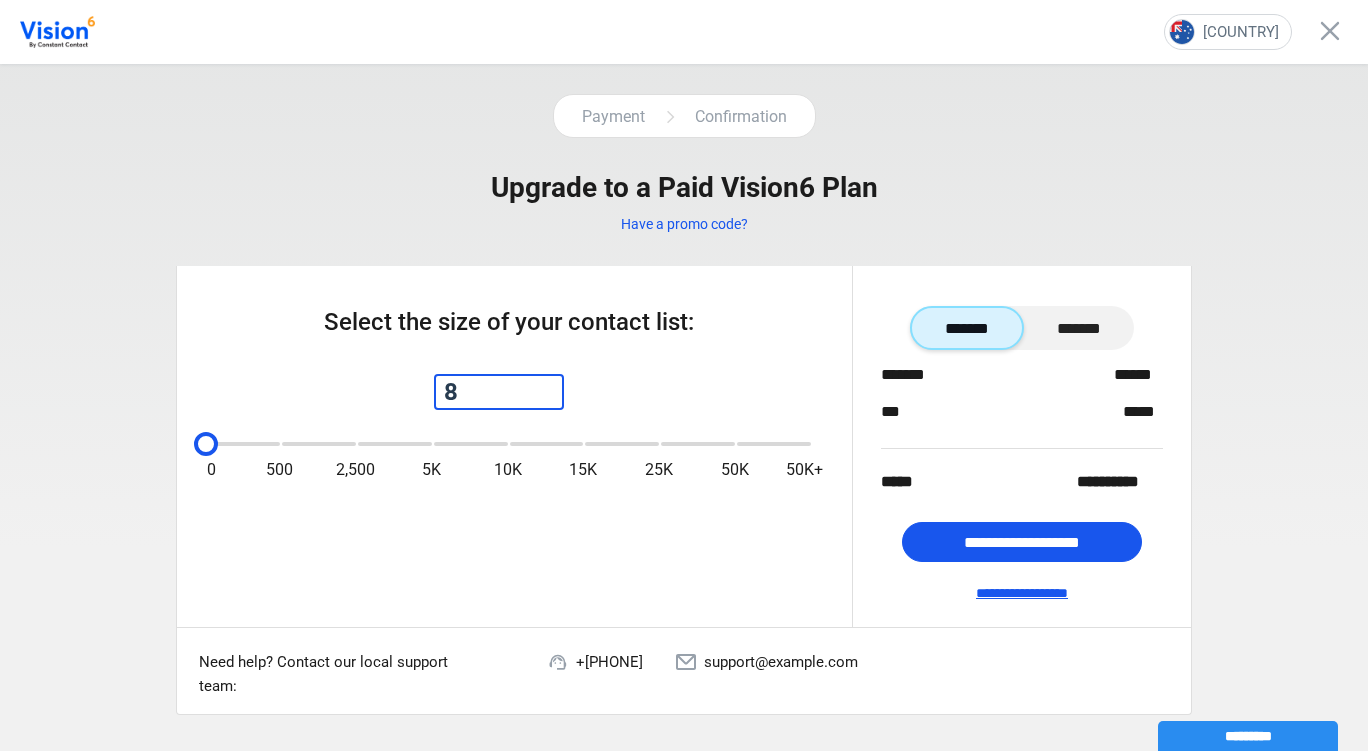 click on "Payment
Confirmation
Upgrade to a Paid Vision6 Plan
Have a promo code?
Select the size of your contact list:
8
0
500
2,500
5K
10K
15K" at bounding box center [684, 395] 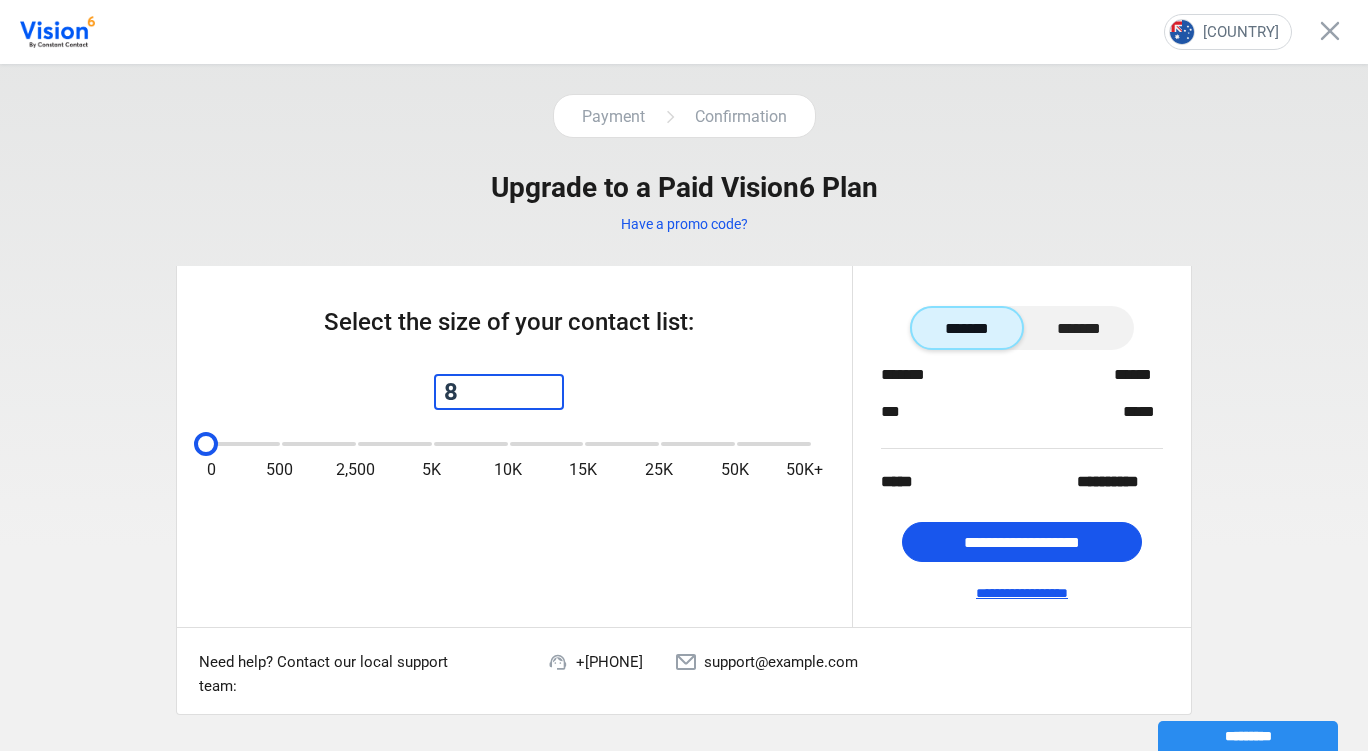 click on "Select the size of your contact list:
8
0
500
2,500
5K
10K
15K
25K
50K
50K+" at bounding box center [508, 446] 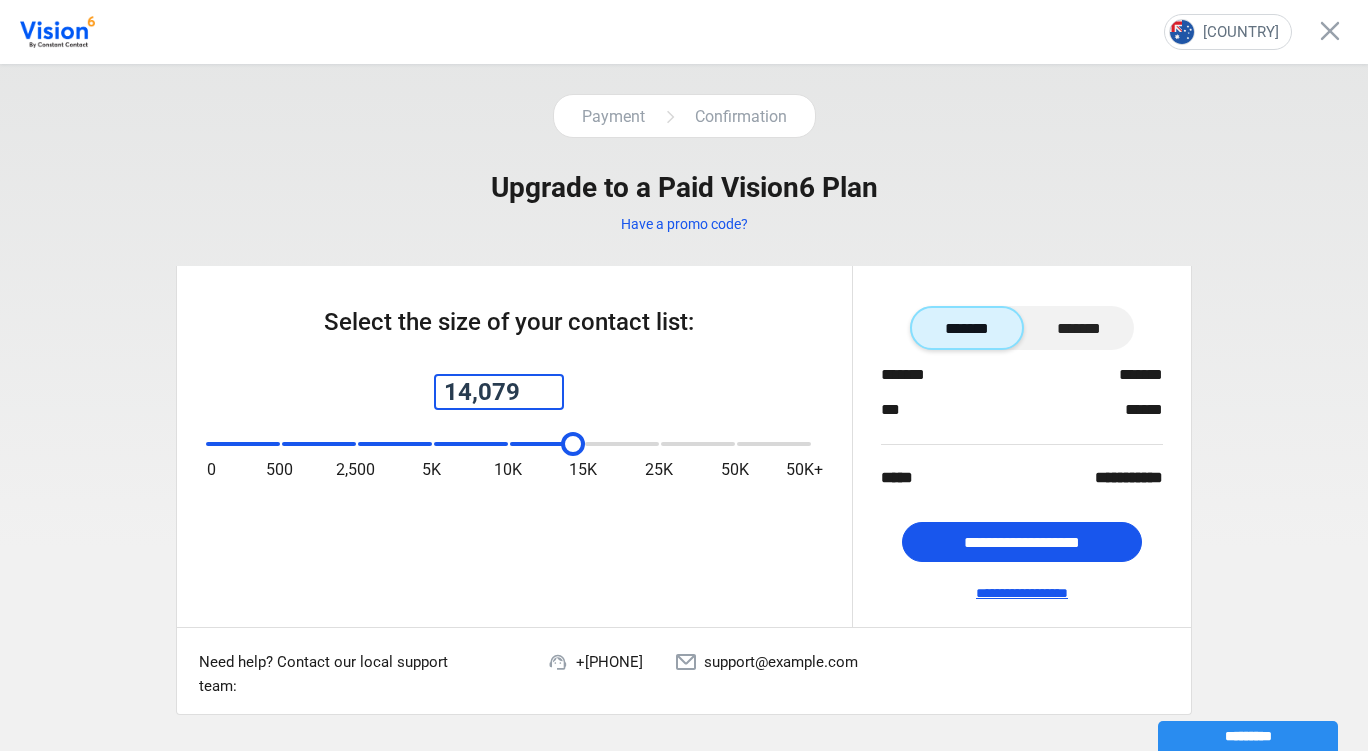 type on "14,013" 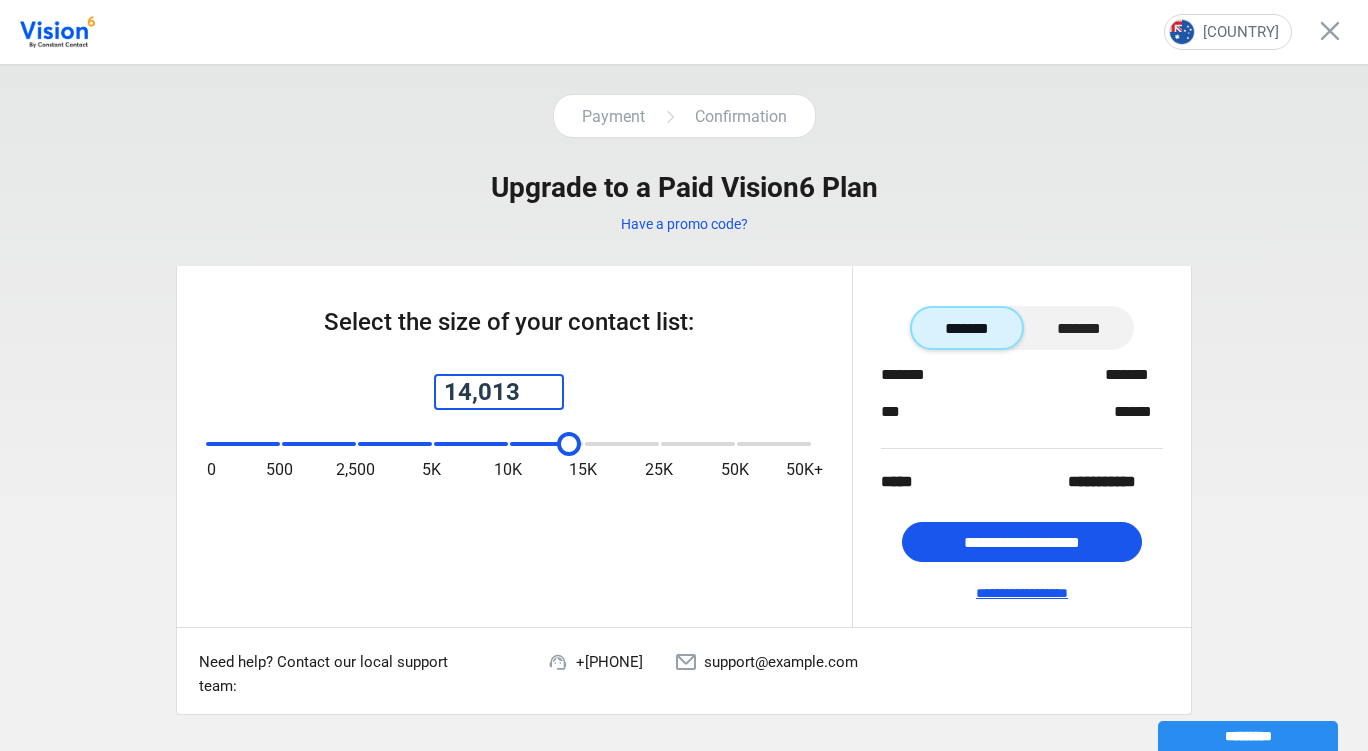 drag, startPoint x: 583, startPoint y: 451, endPoint x: 568, endPoint y: 450, distance: 15.033297 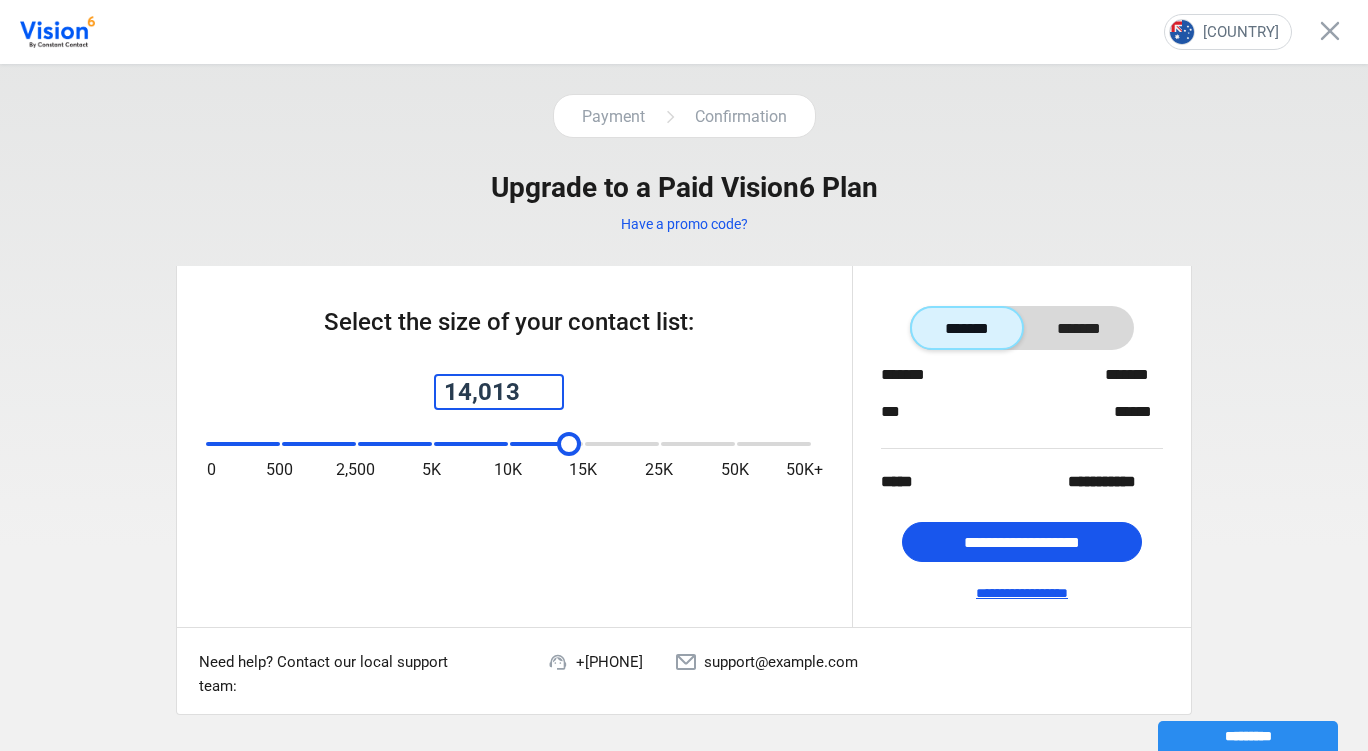 click on "*******" at bounding box center [1079, 328] 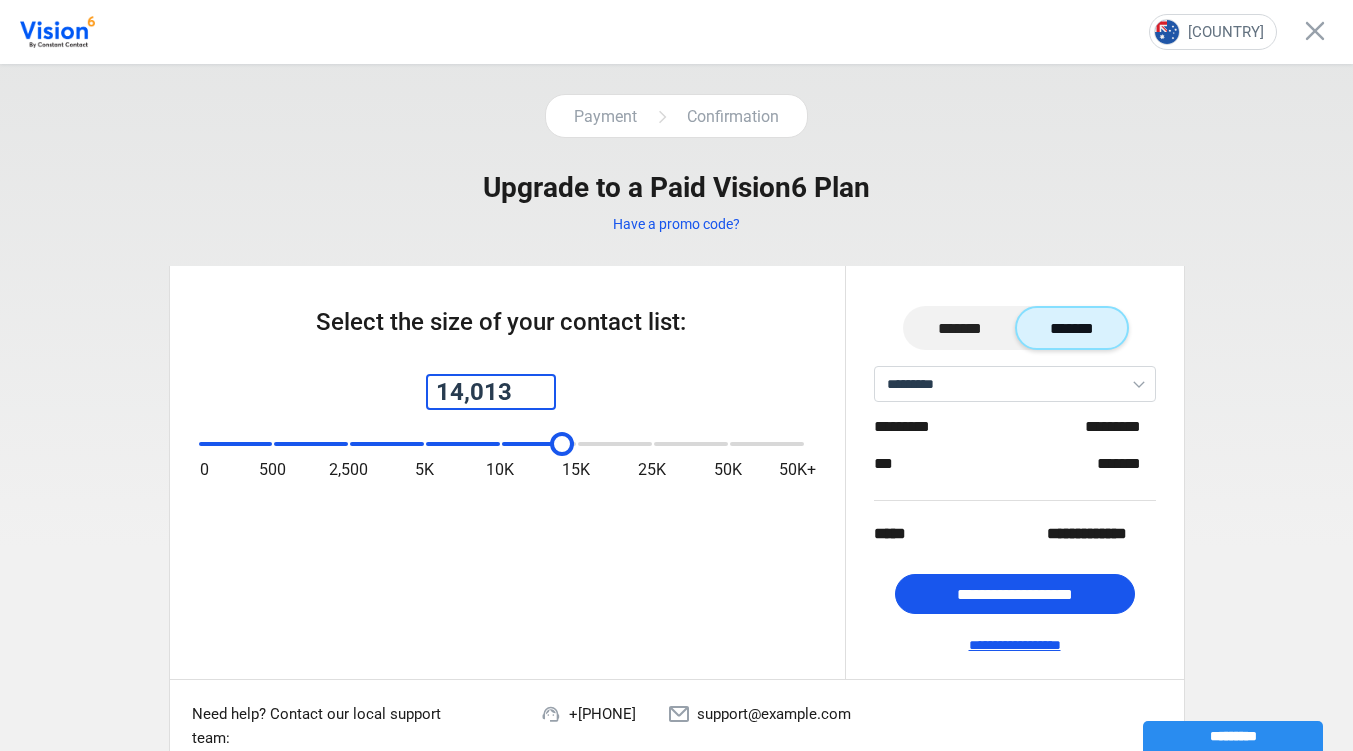 click on "Payment
Confirmation
Upgrade to a Paid Vision6 Plan
Have a promo code?" at bounding box center [676, 164] 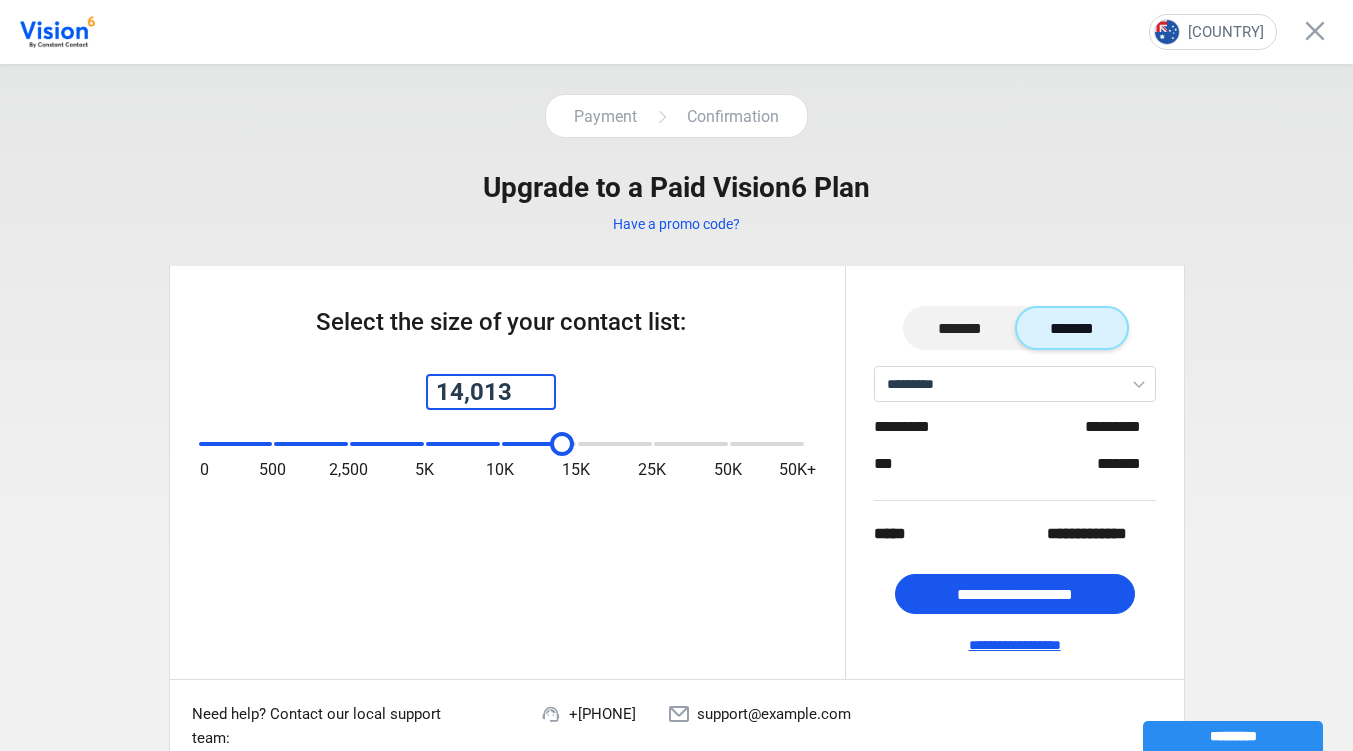 scroll, scrollTop: 29, scrollLeft: 0, axis: vertical 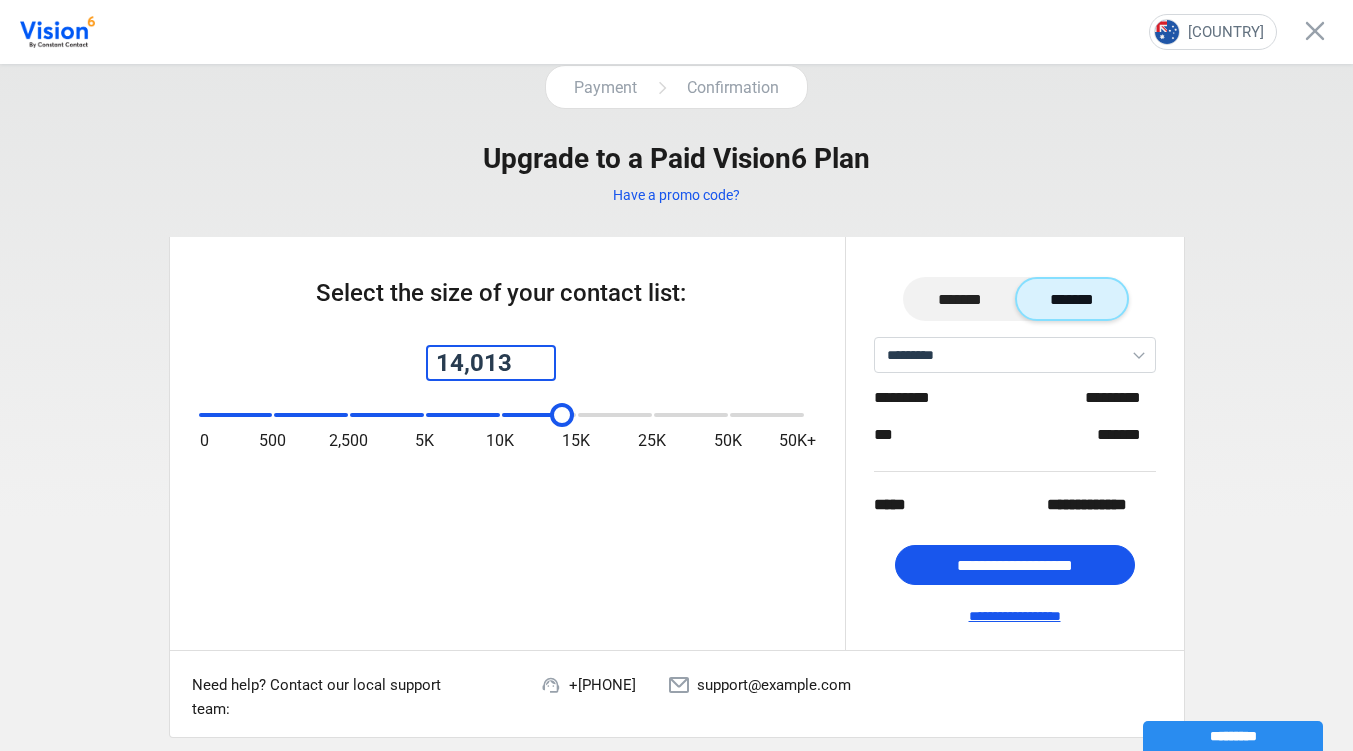 click on "Upgrade to a Paid Vision6 Plan" at bounding box center [676, 159] 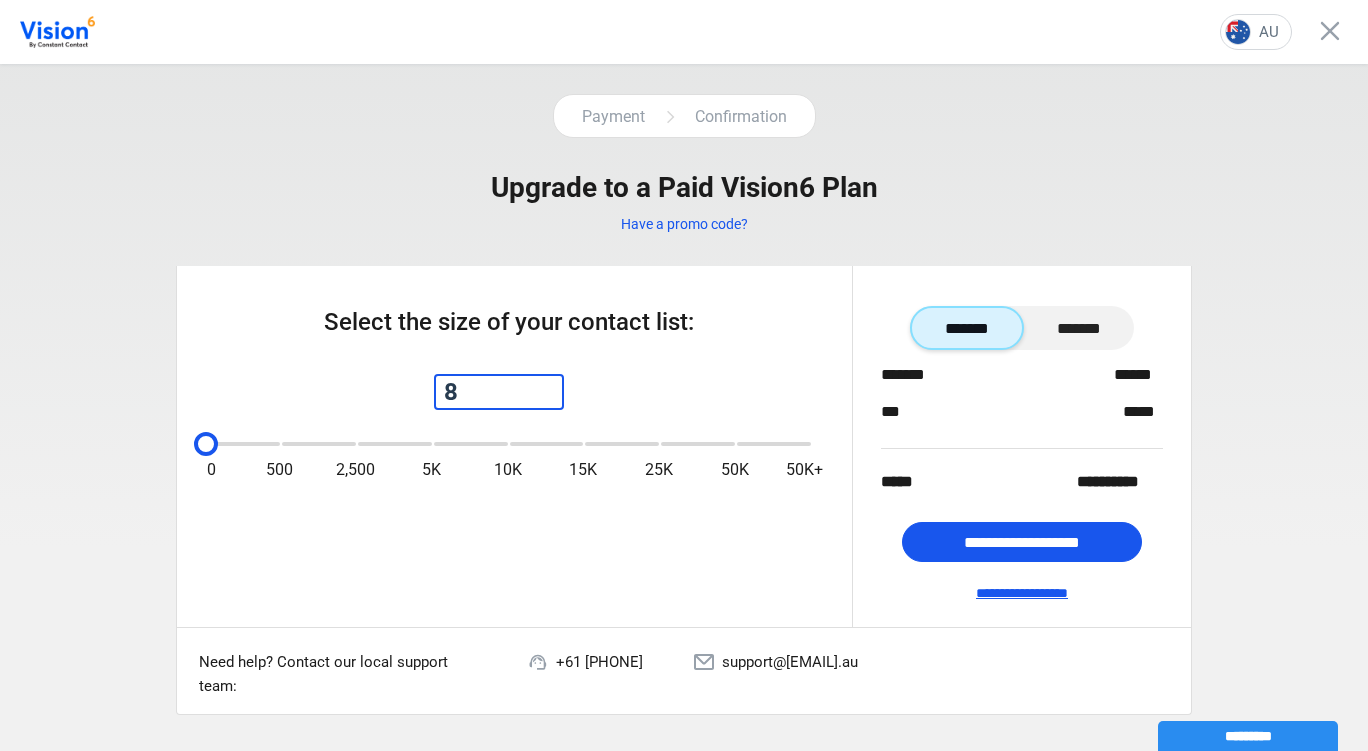 scroll, scrollTop: 0, scrollLeft: 0, axis: both 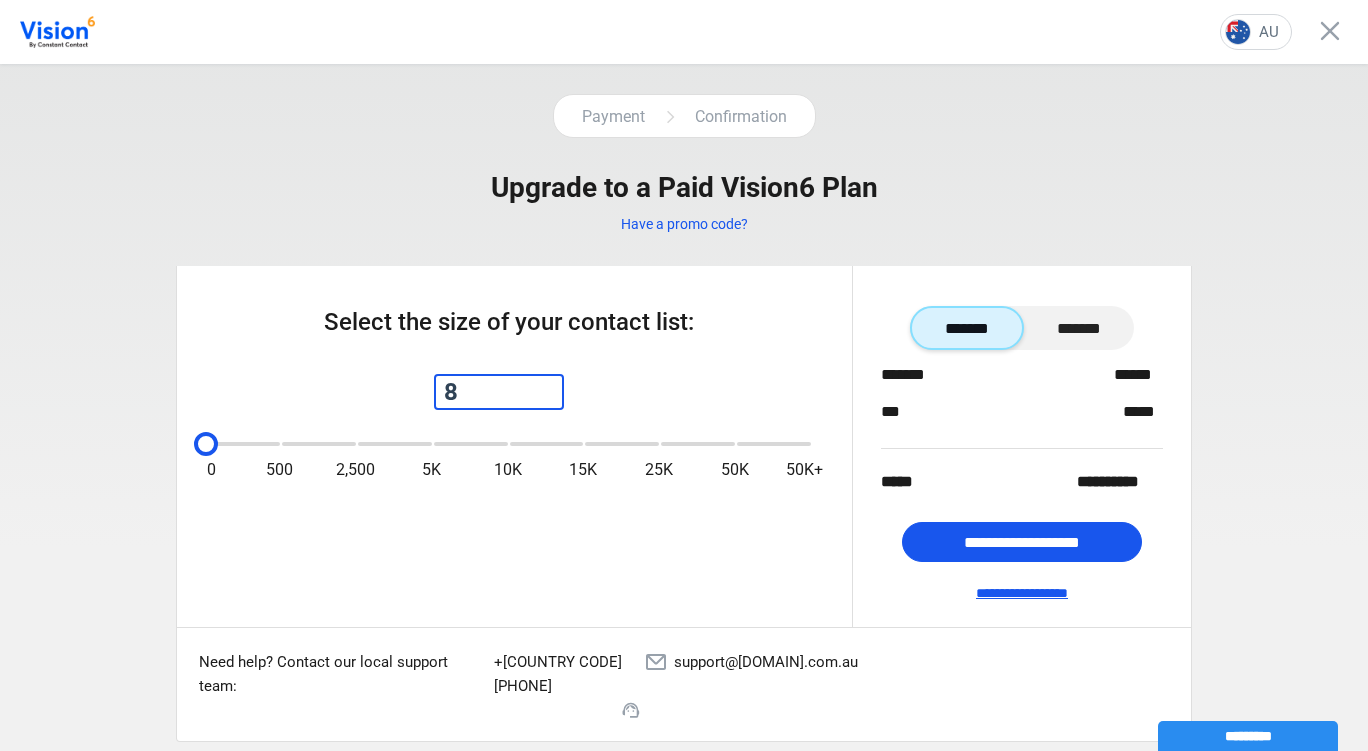 click on "8" at bounding box center [499, 392] 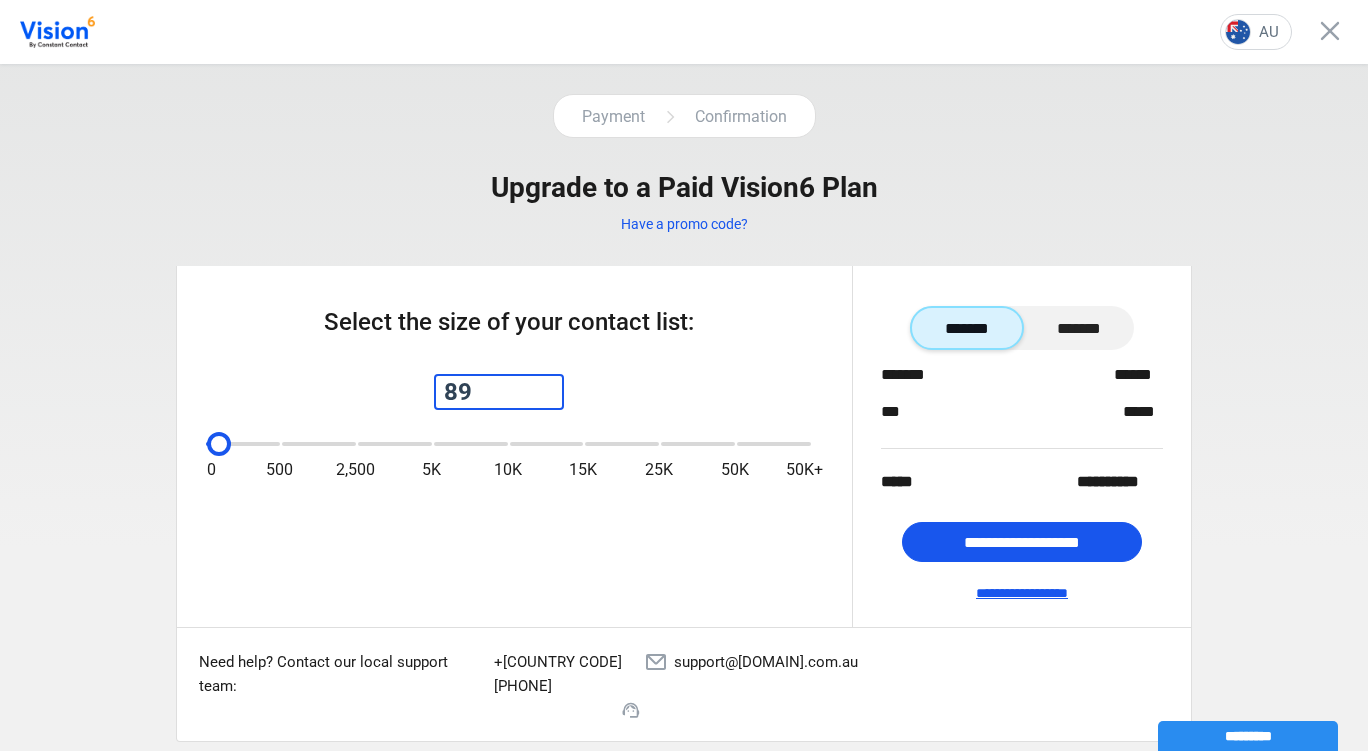 type on "8" 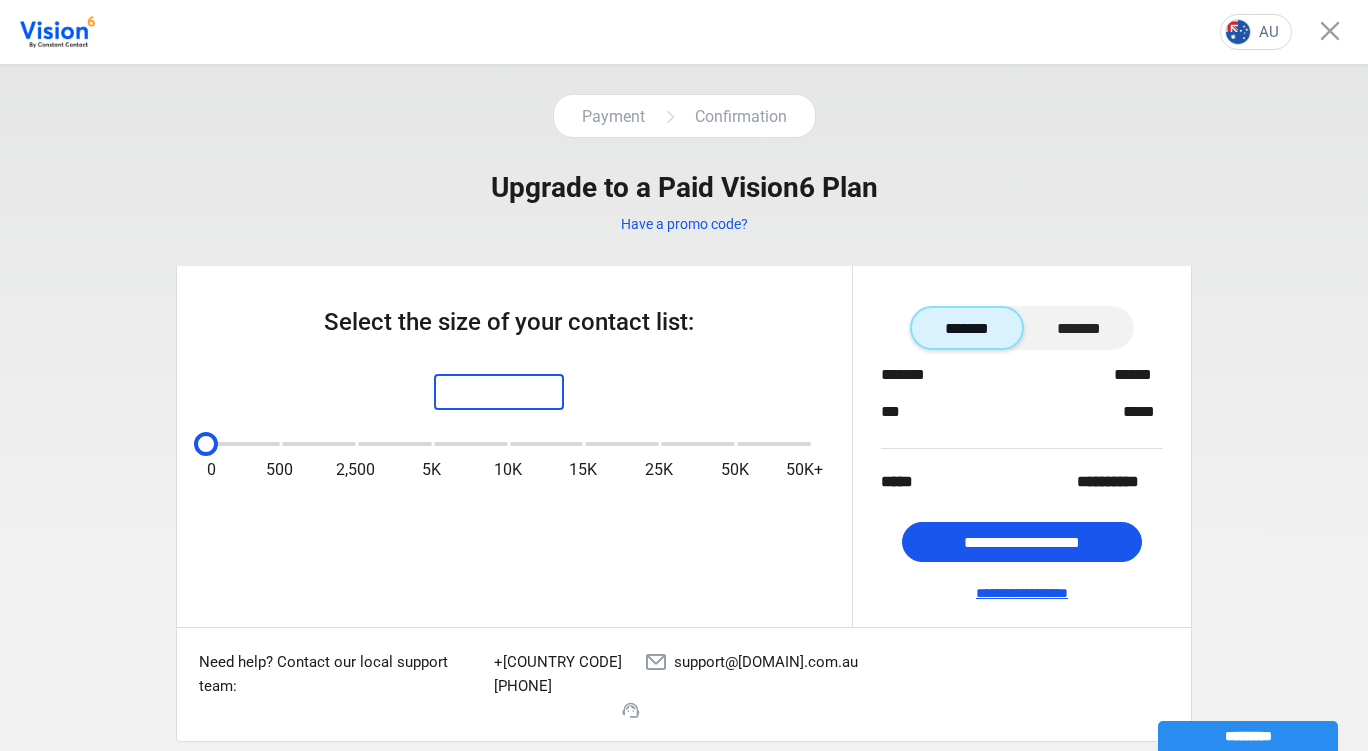 type on "8" 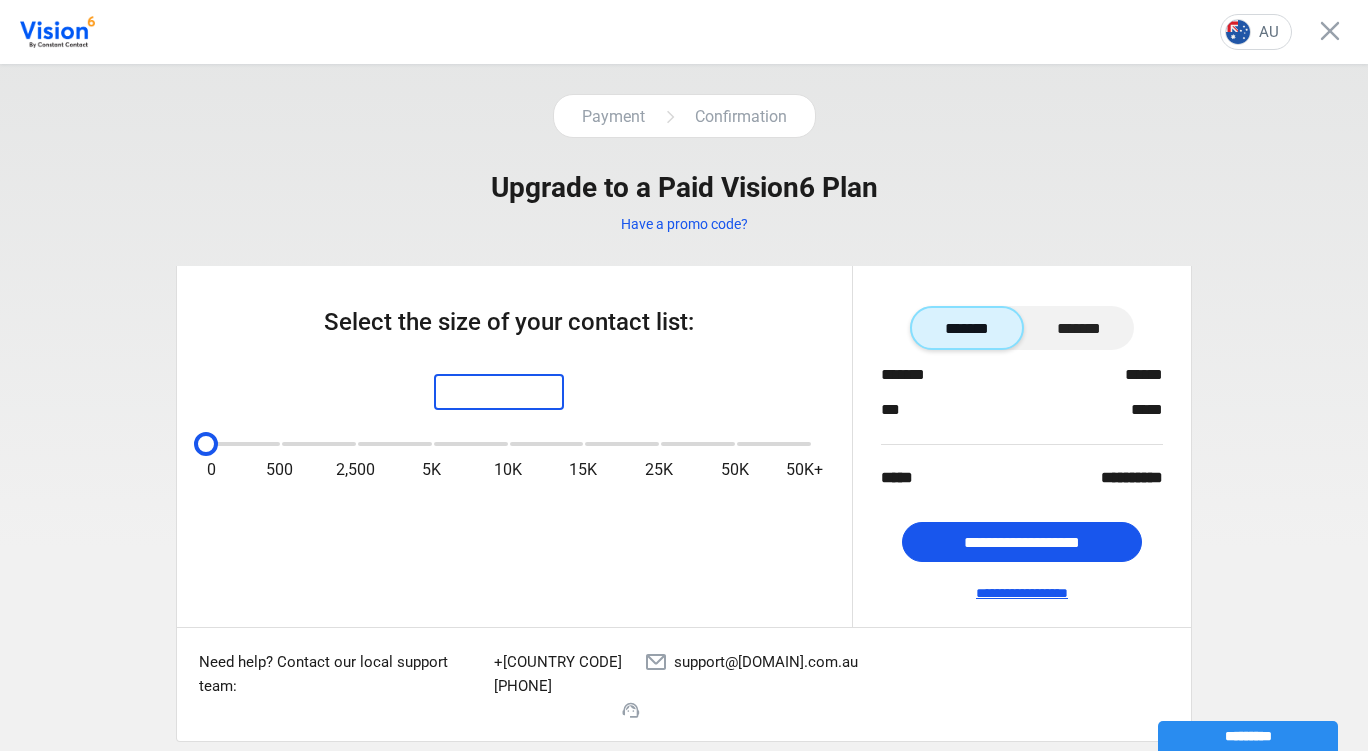 type on "8" 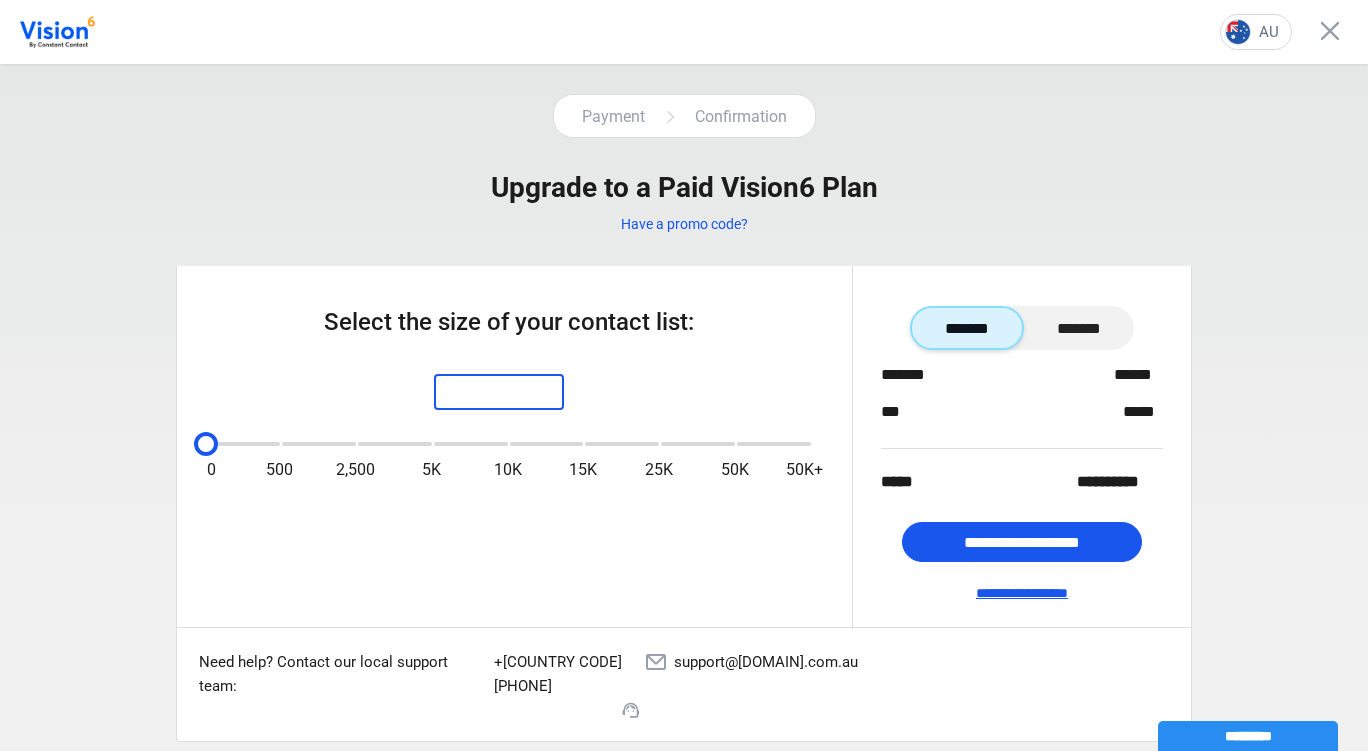 type on "8" 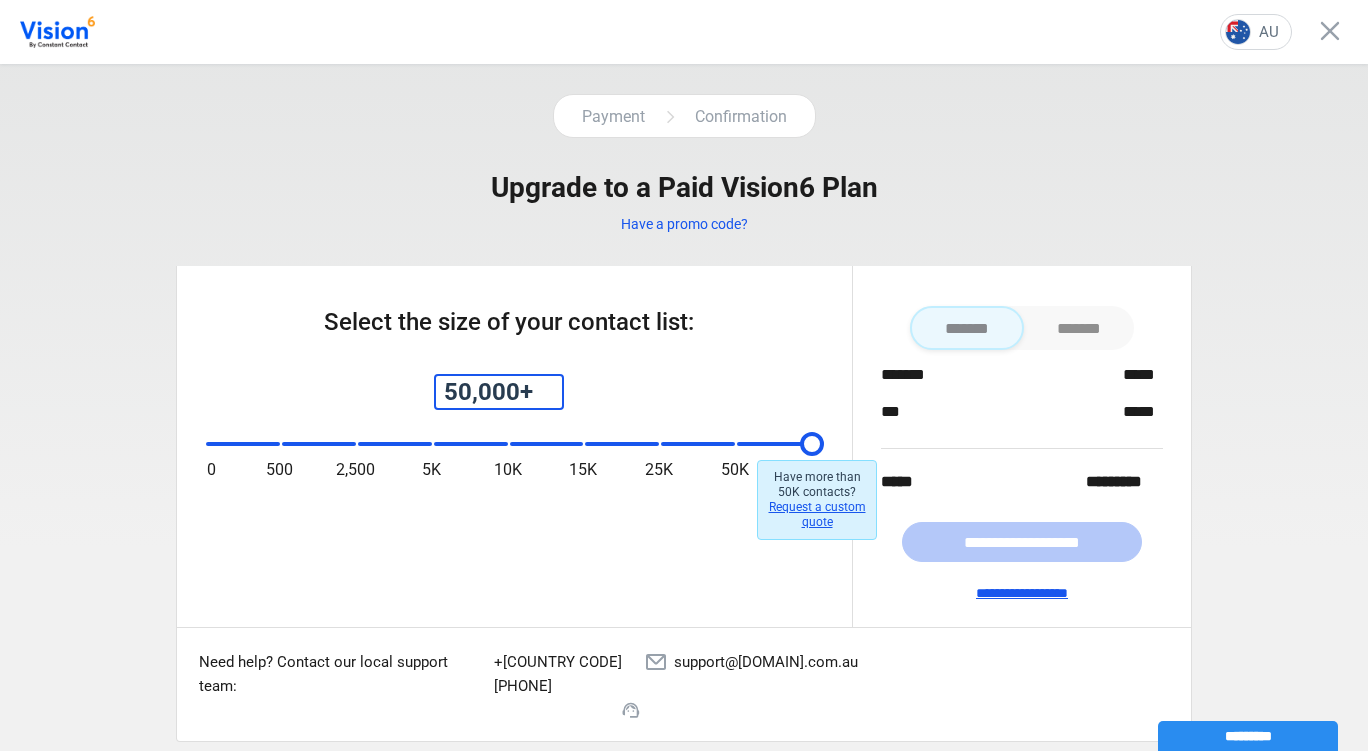 click on "0" at bounding box center [243, 444] 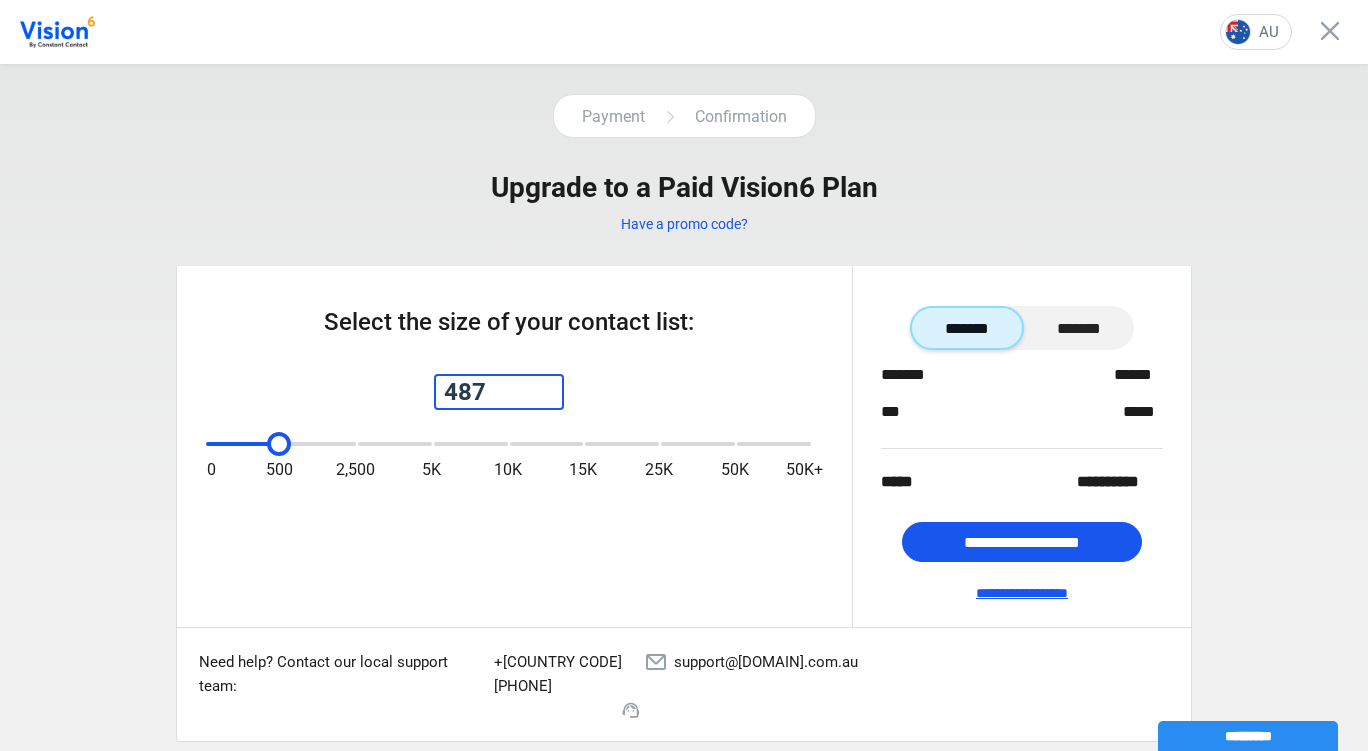 click at bounding box center [278, 442] 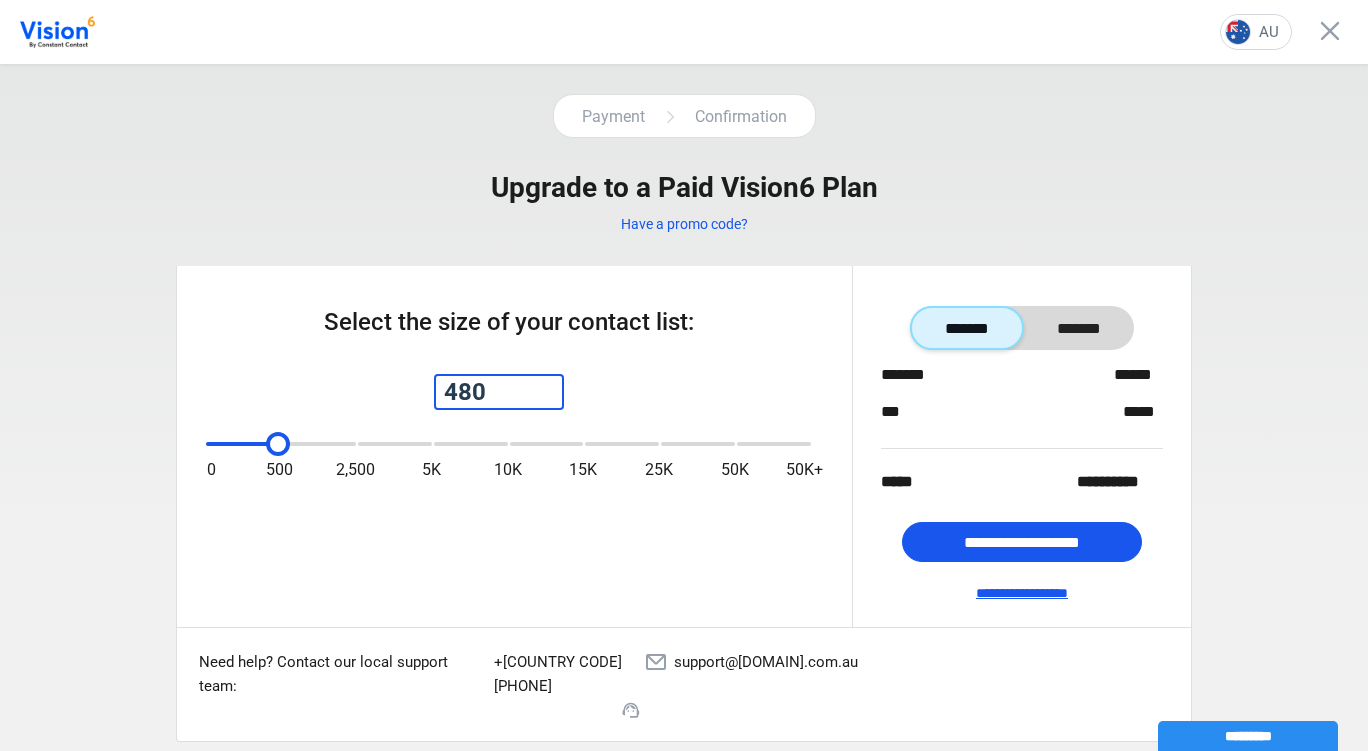 click on "*******" at bounding box center (1079, 328) 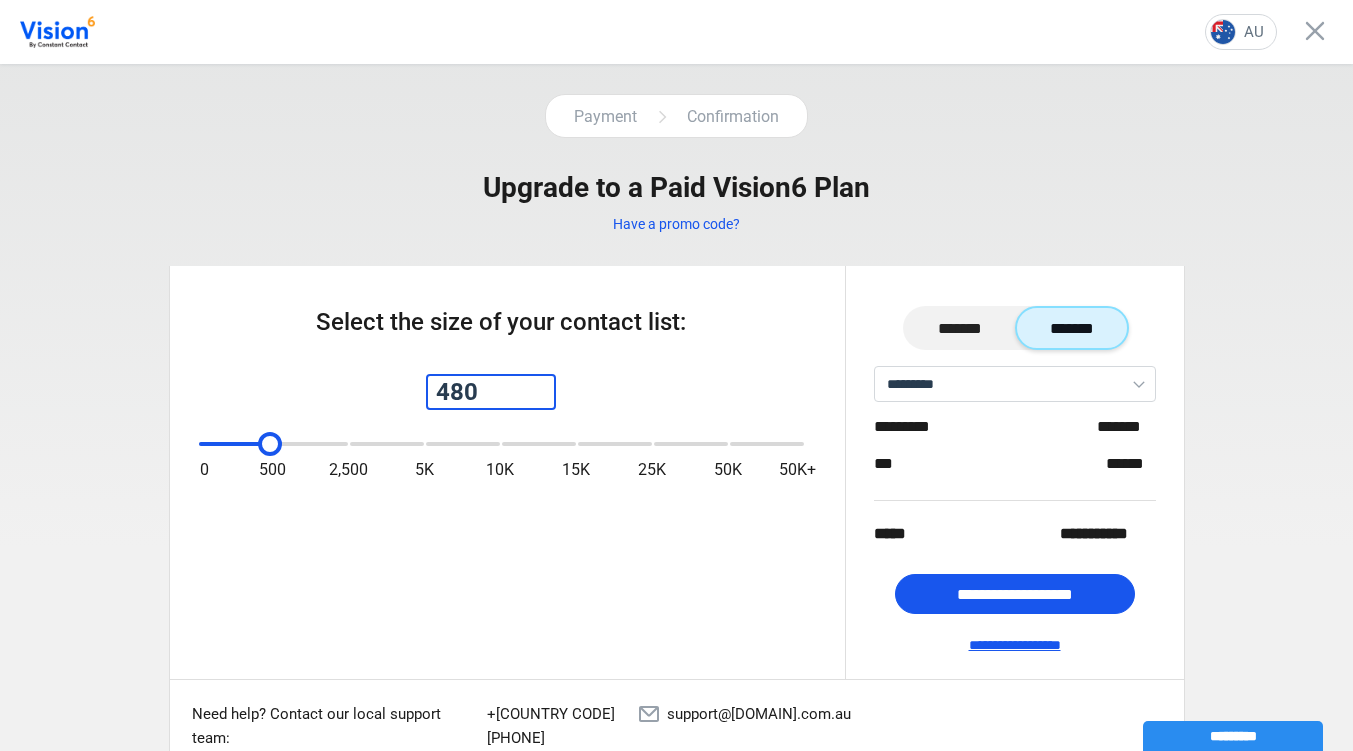 click on "**********" at bounding box center (1015, 620) 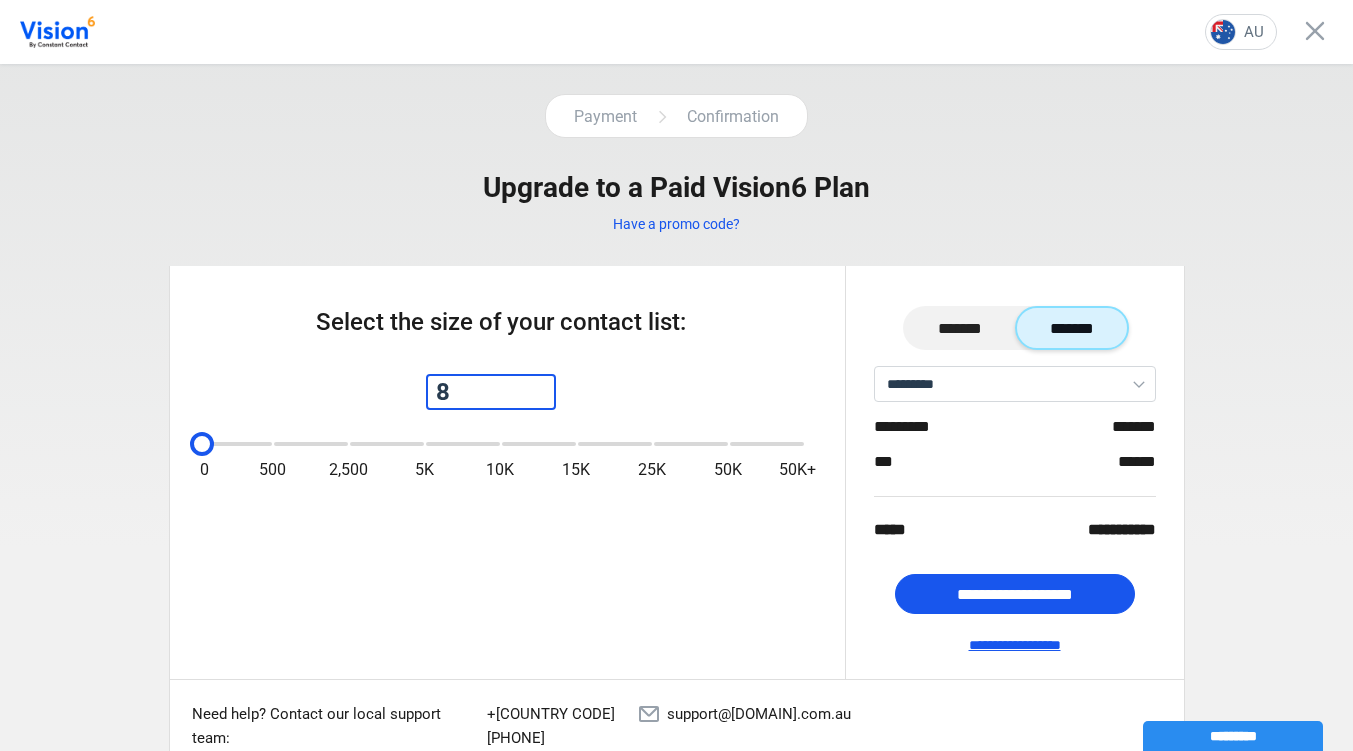drag, startPoint x: 268, startPoint y: 445, endPoint x: 174, endPoint y: 432, distance: 94.89468 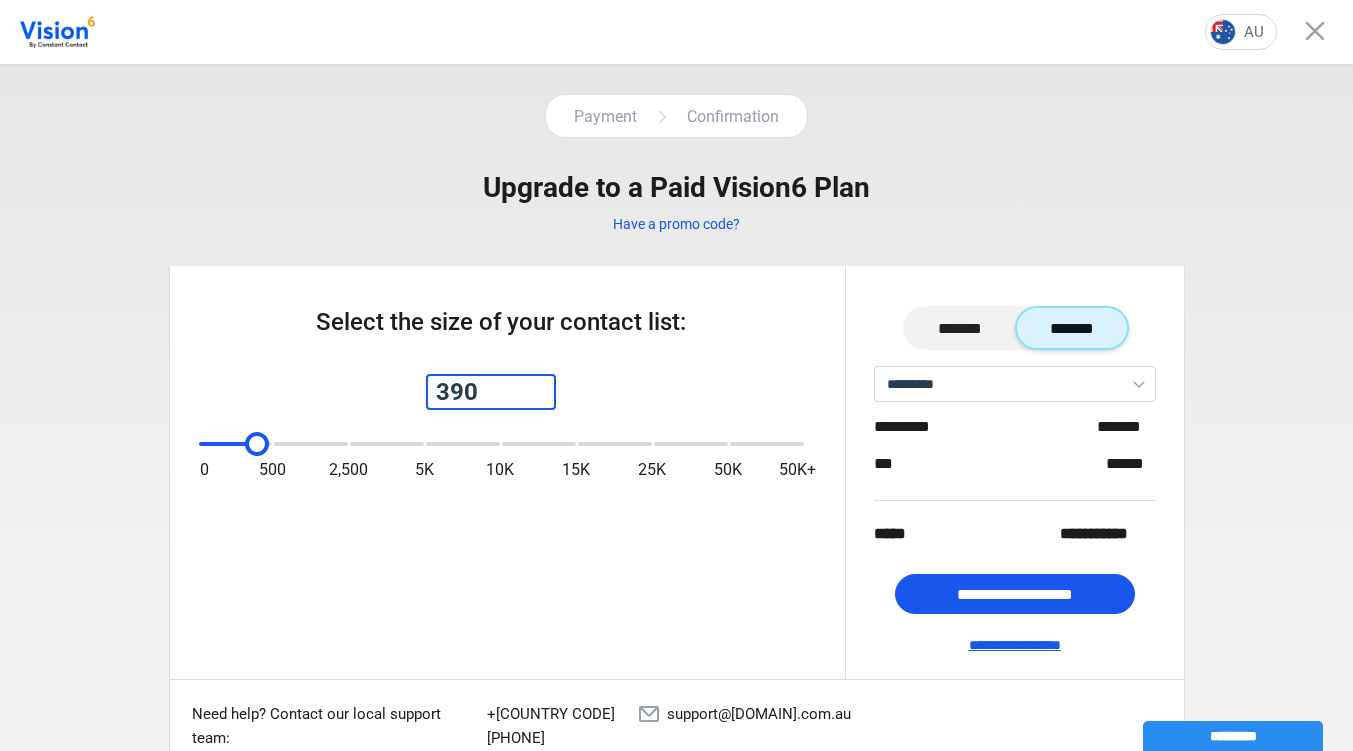 drag, startPoint x: 206, startPoint y: 447, endPoint x: 264, endPoint y: 447, distance: 58 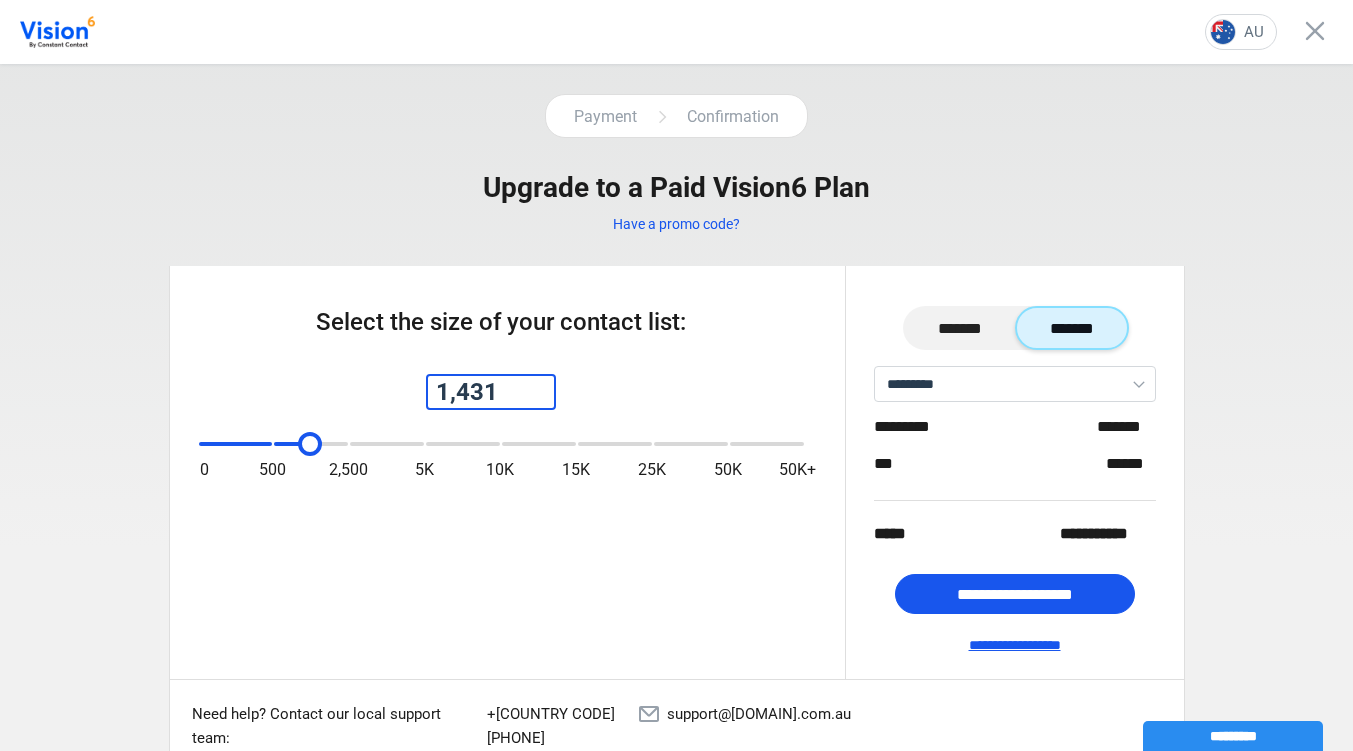 drag, startPoint x: 260, startPoint y: 443, endPoint x: 312, endPoint y: 449, distance: 52.34501 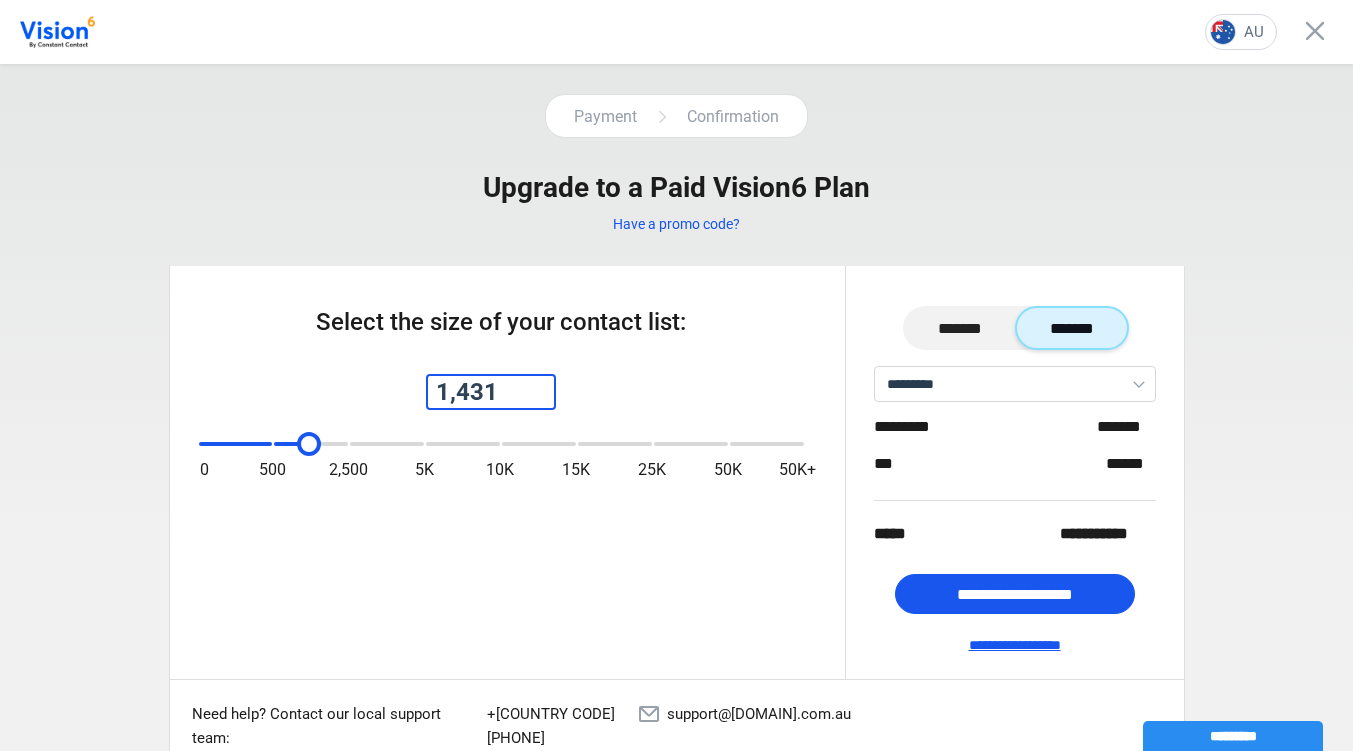 click on "1,431" at bounding box center (491, 392) 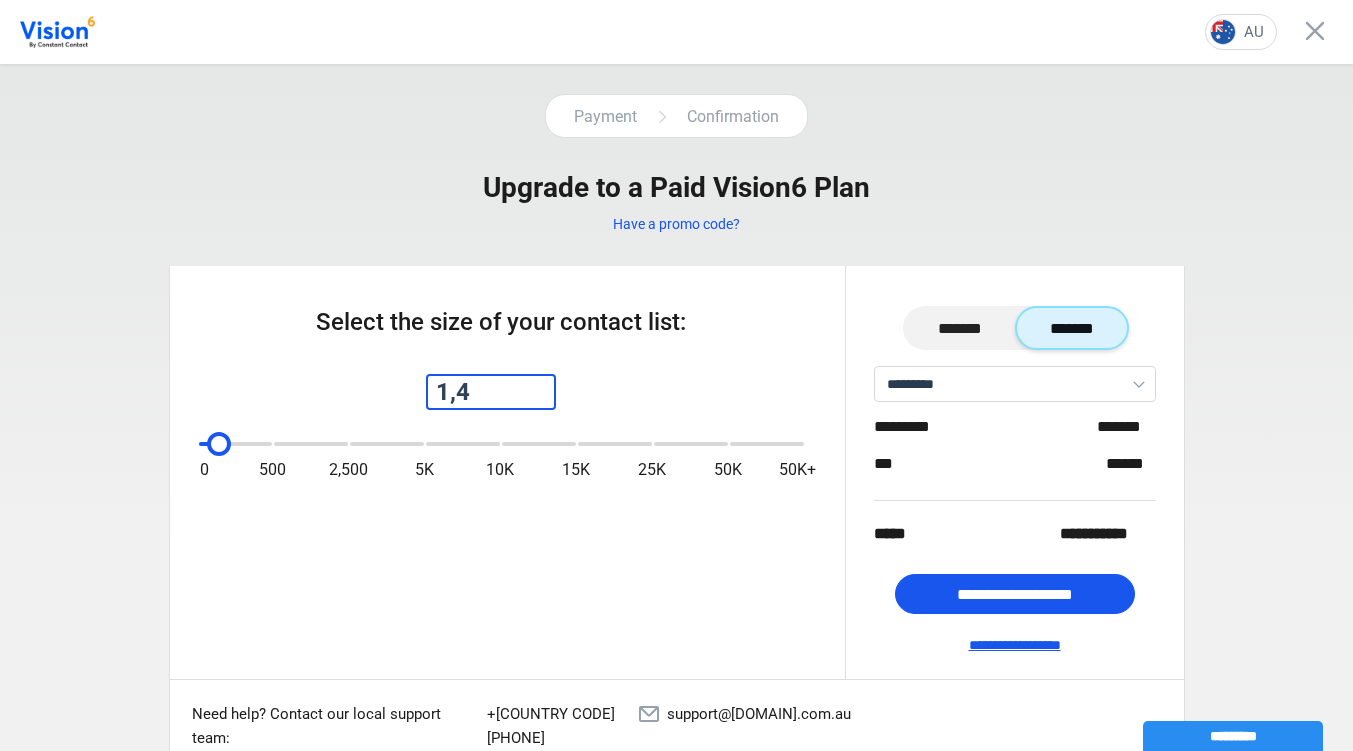 type on "8" 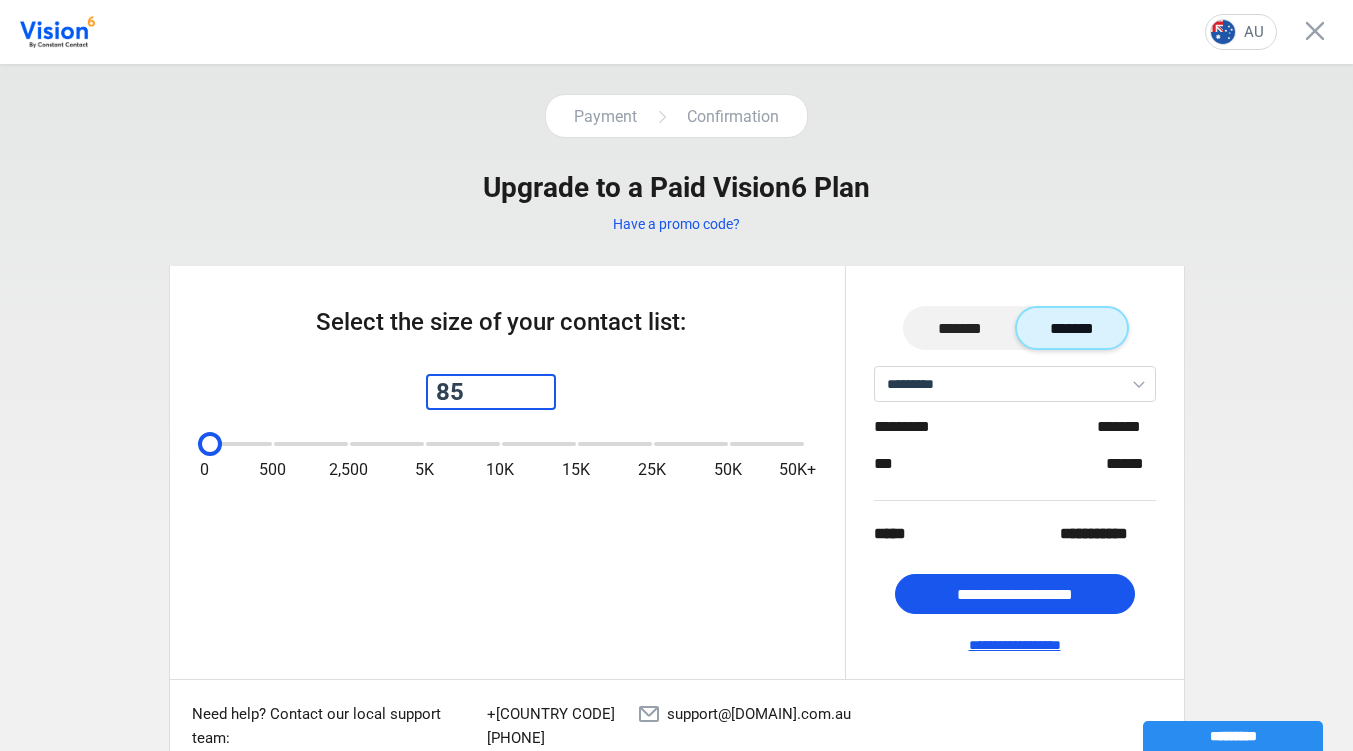 type on "8" 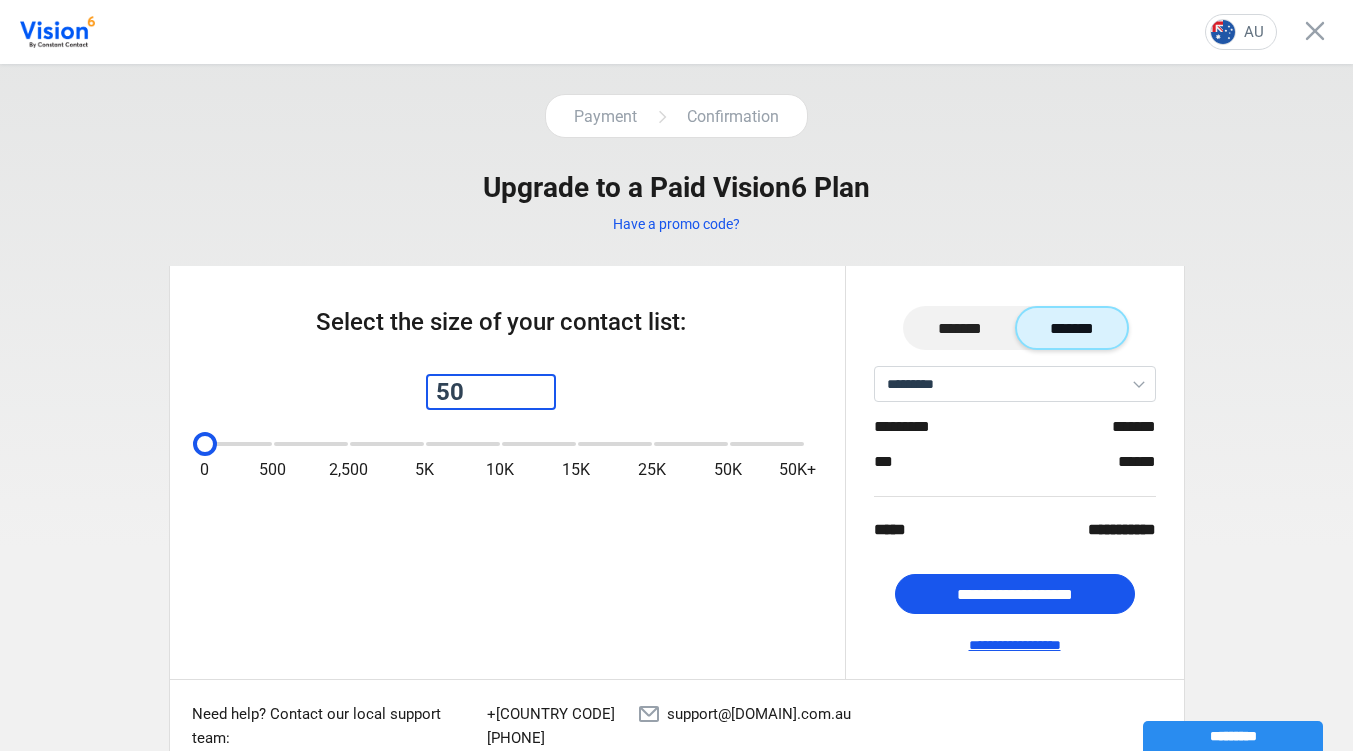 type on "8" 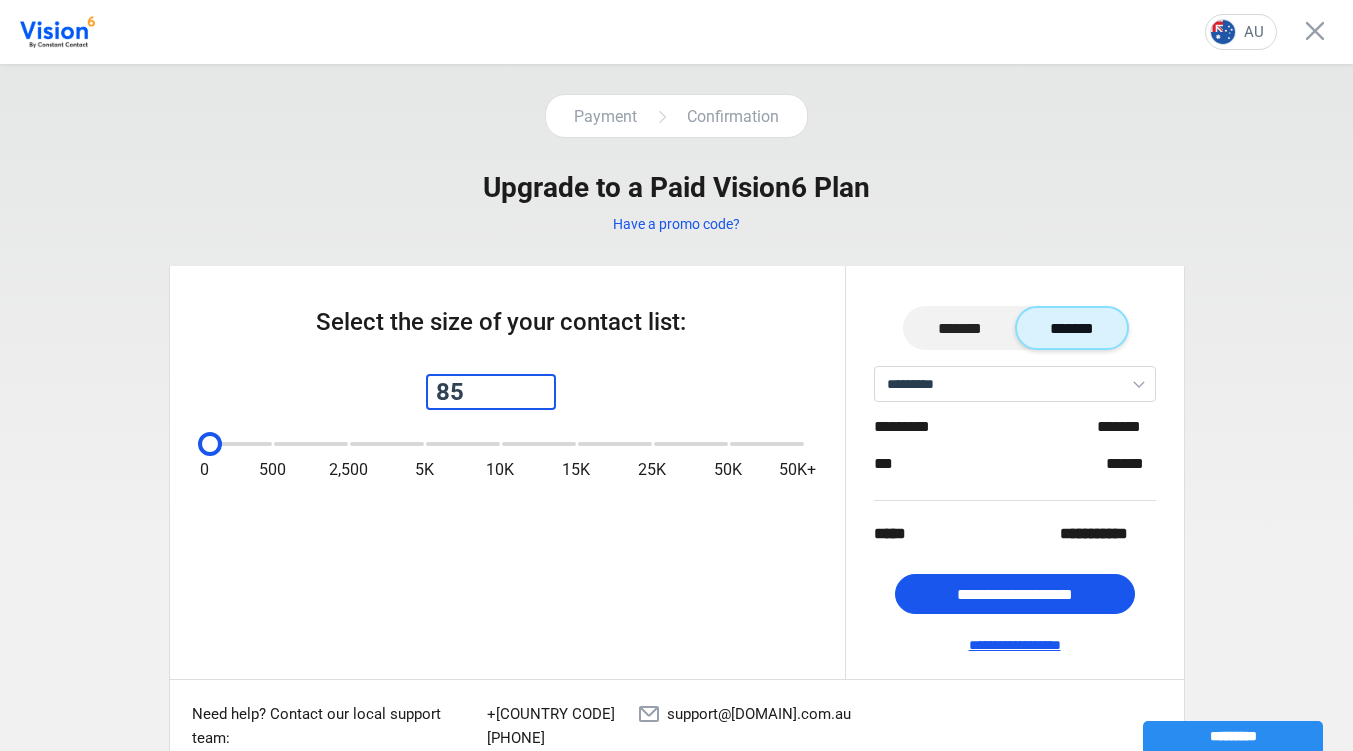 type on "8" 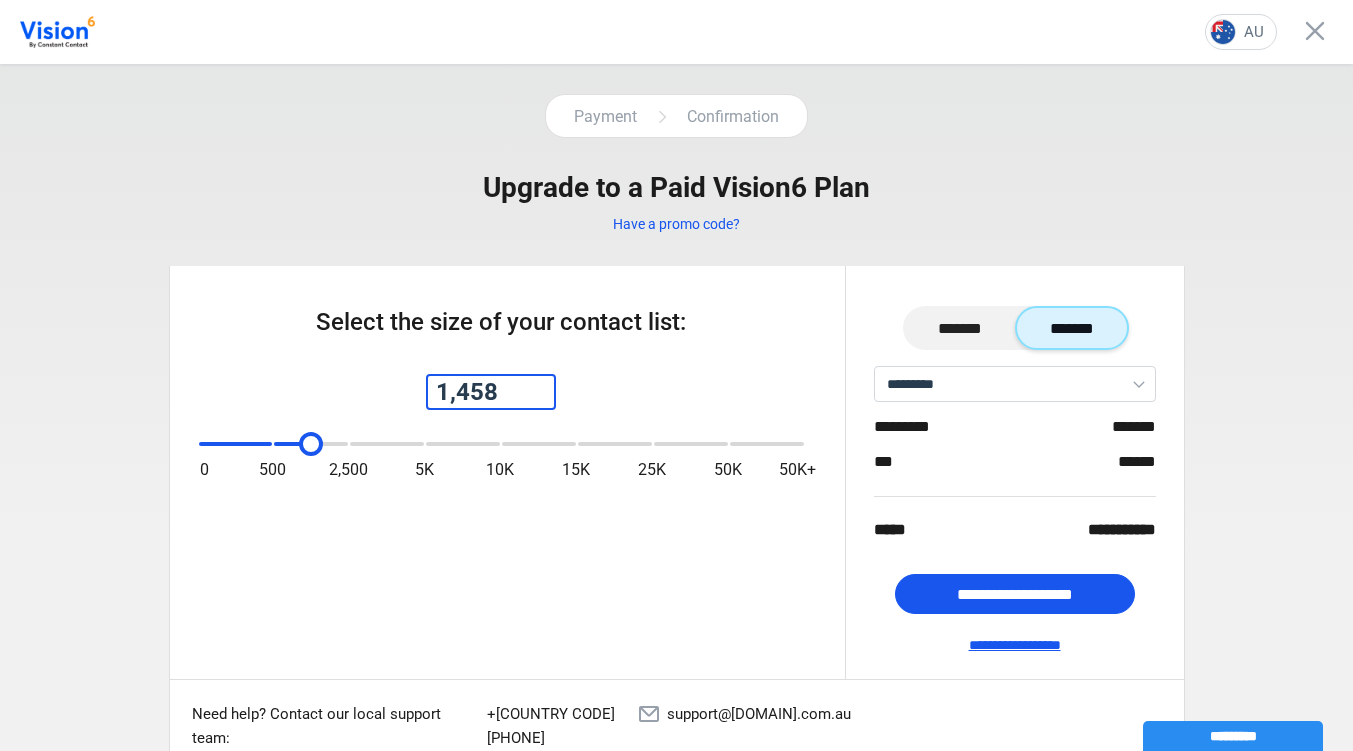 drag, startPoint x: 198, startPoint y: 449, endPoint x: 306, endPoint y: 444, distance: 108.11568 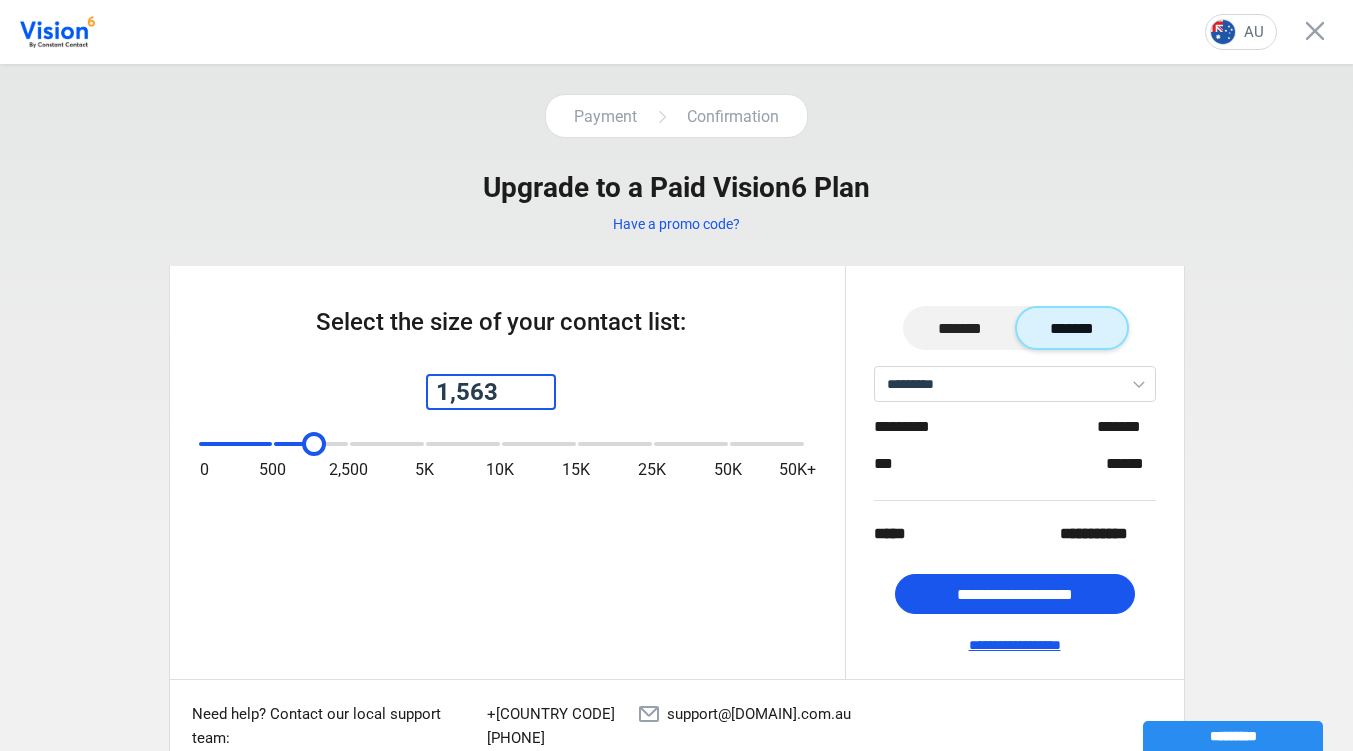 click at bounding box center [314, 442] 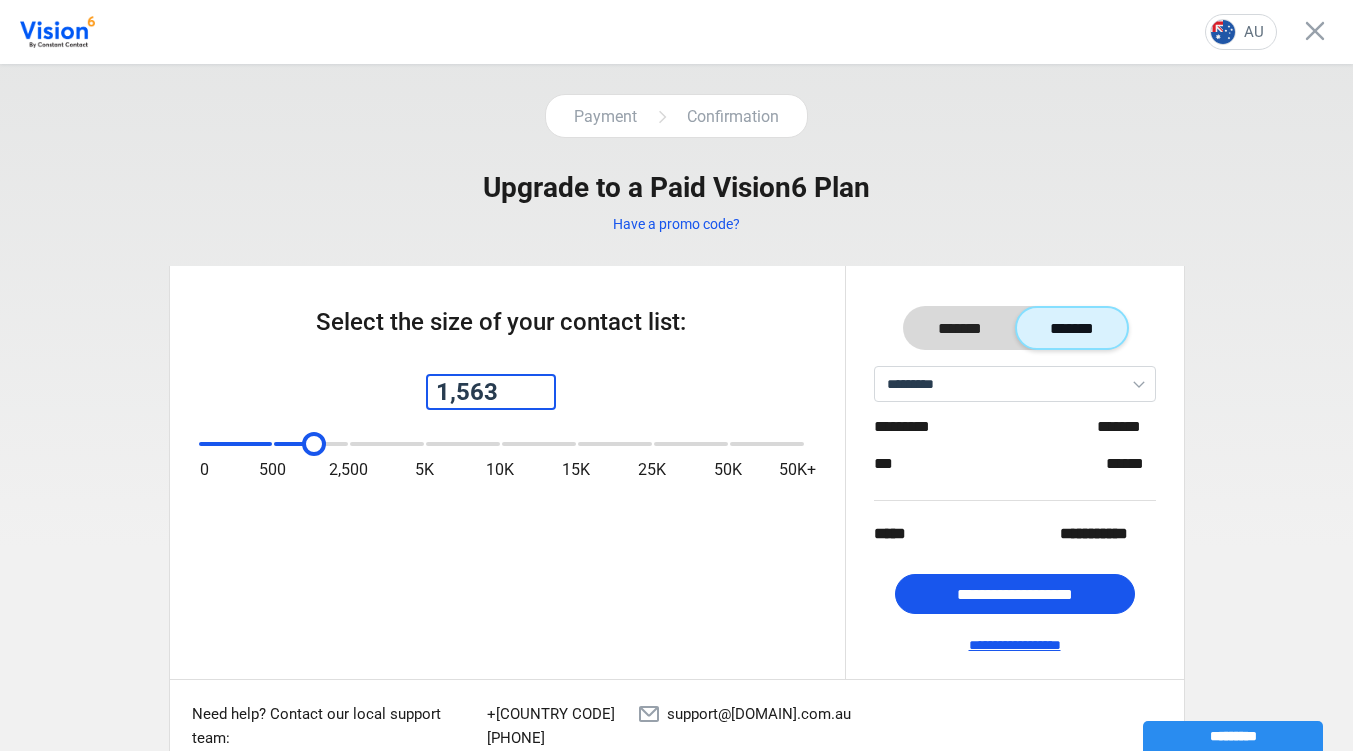 click on "*******" at bounding box center (960, 328) 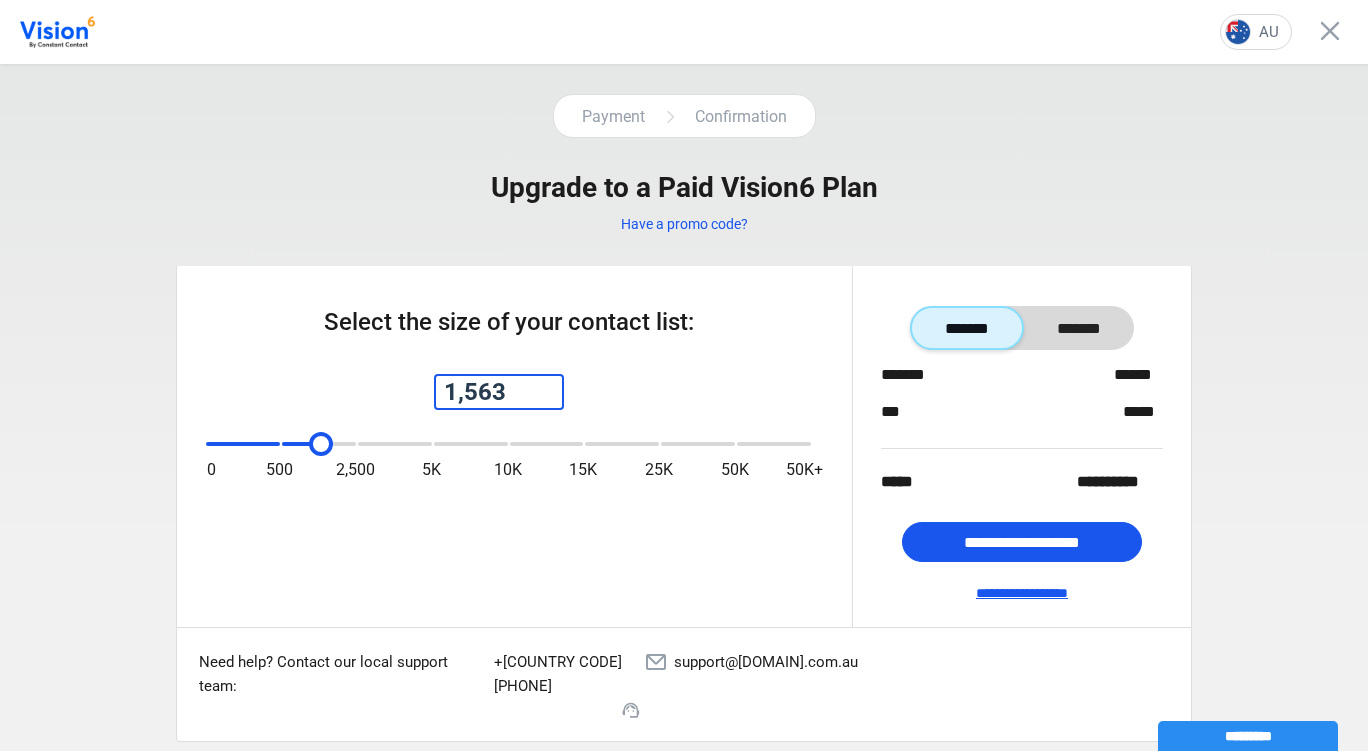 click on "*******" at bounding box center (1079, 328) 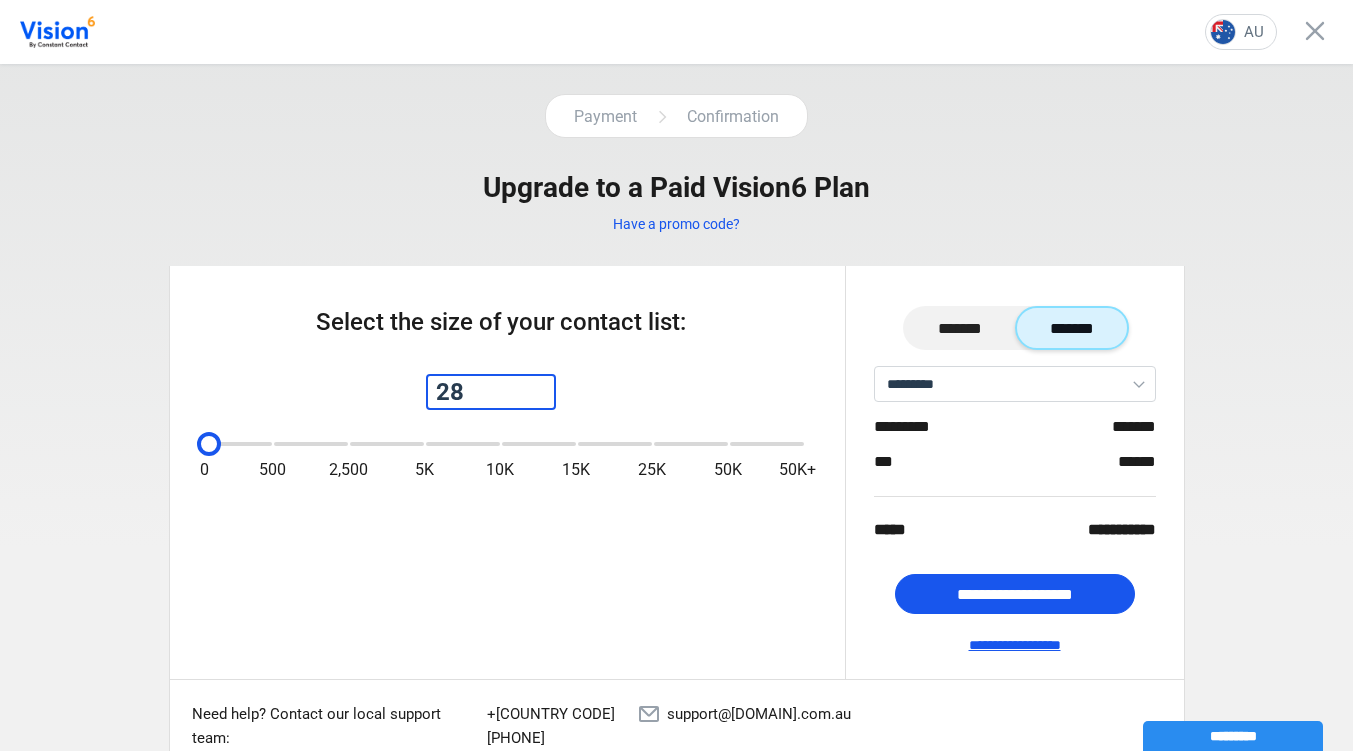 type on "8" 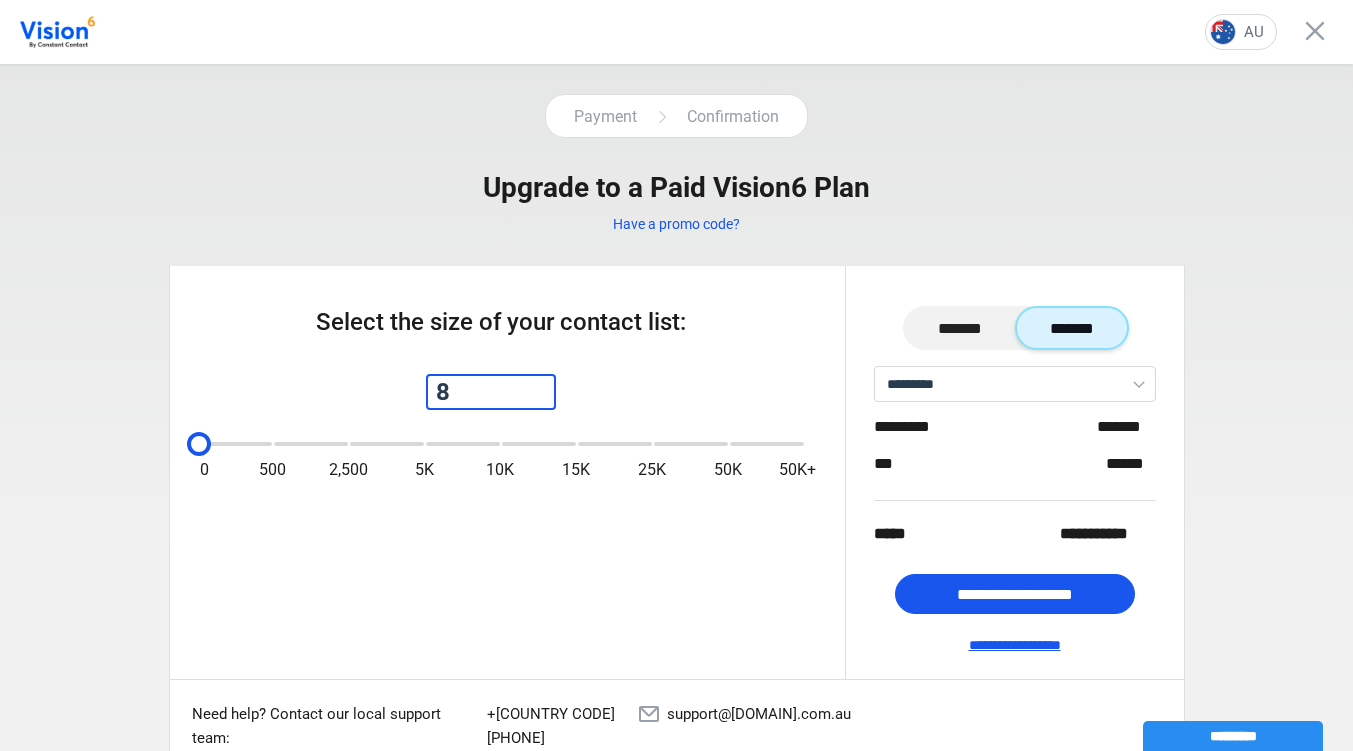 drag, startPoint x: 317, startPoint y: 450, endPoint x: 192, endPoint y: 442, distance: 125.25574 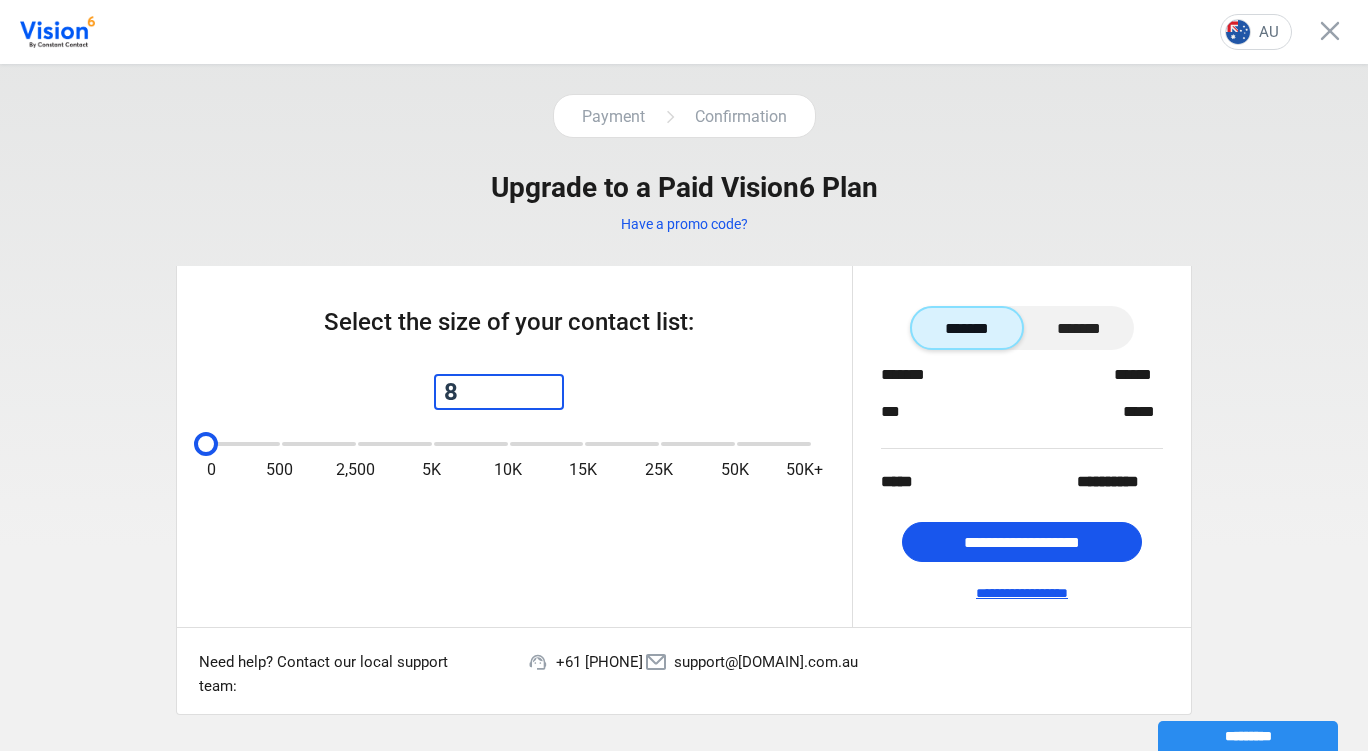 scroll, scrollTop: 0, scrollLeft: 0, axis: both 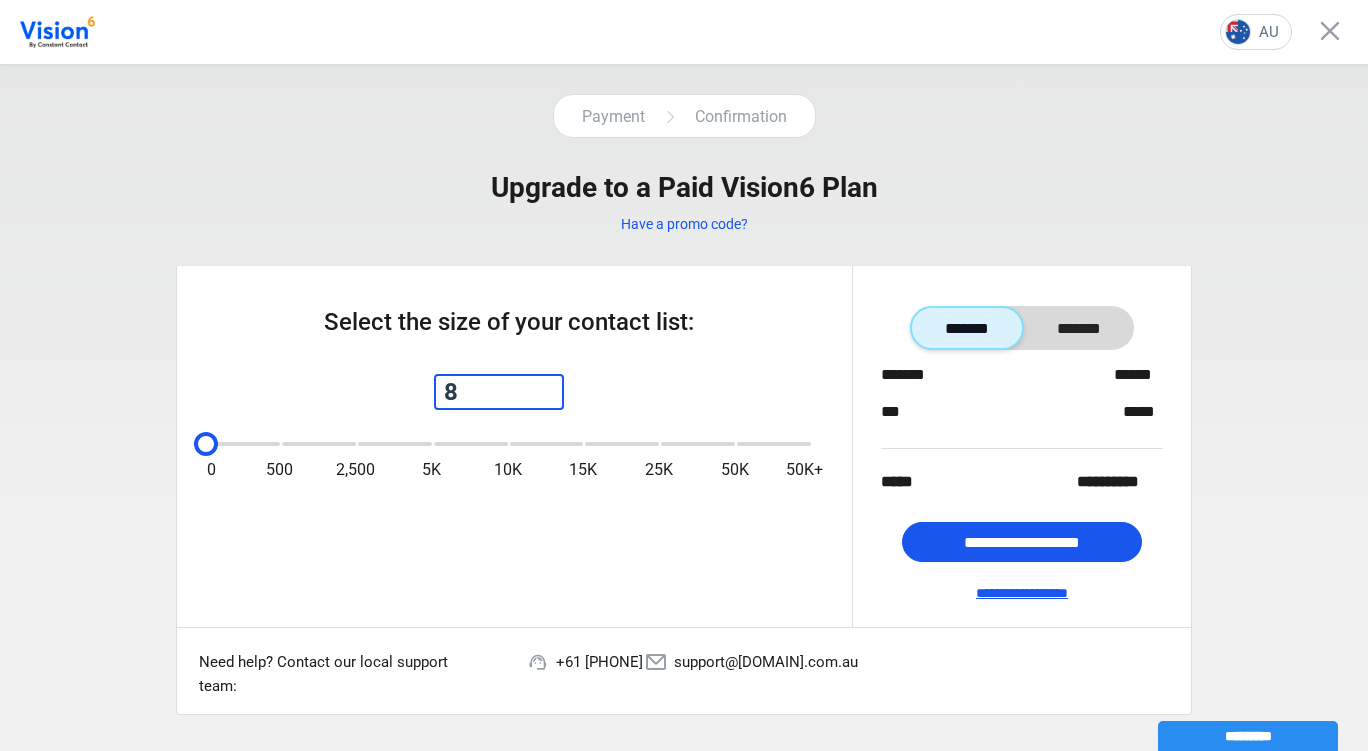 click on "*******" at bounding box center (1079, 328) 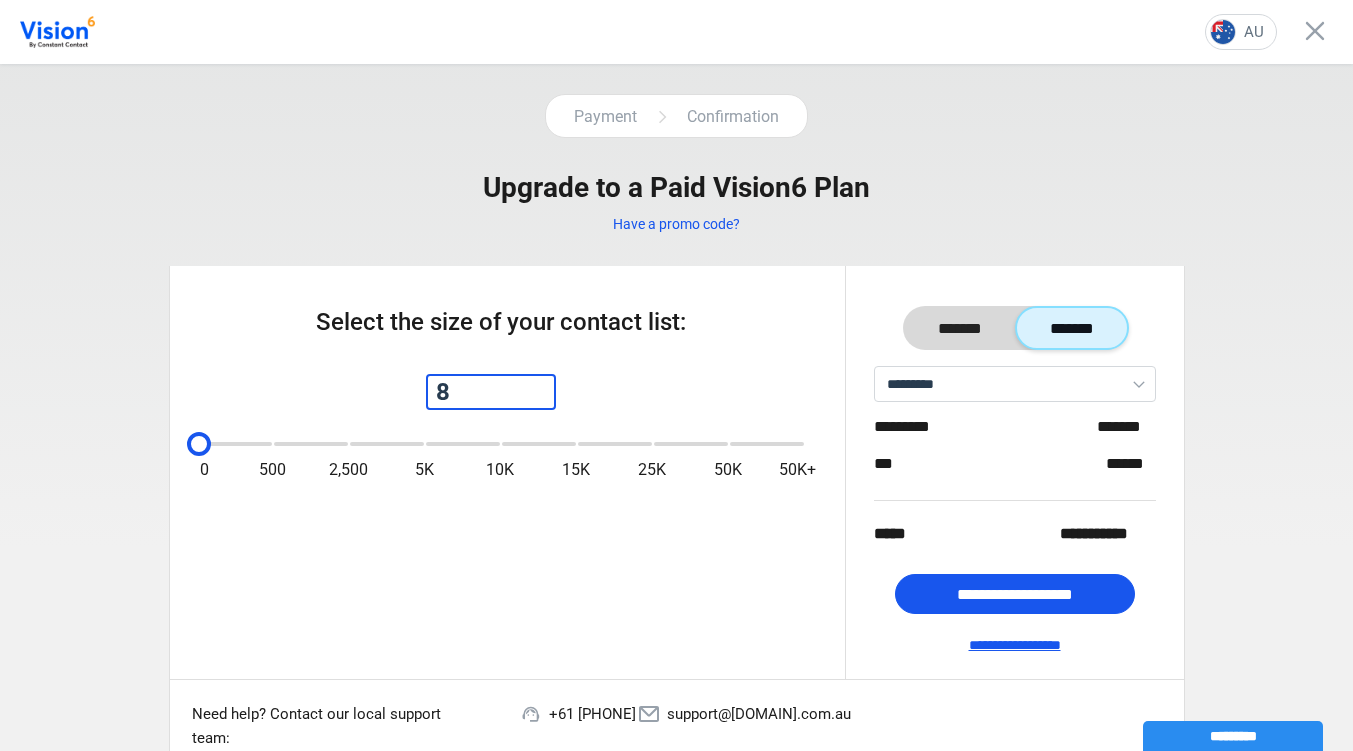 click on "*******" at bounding box center [960, 328] 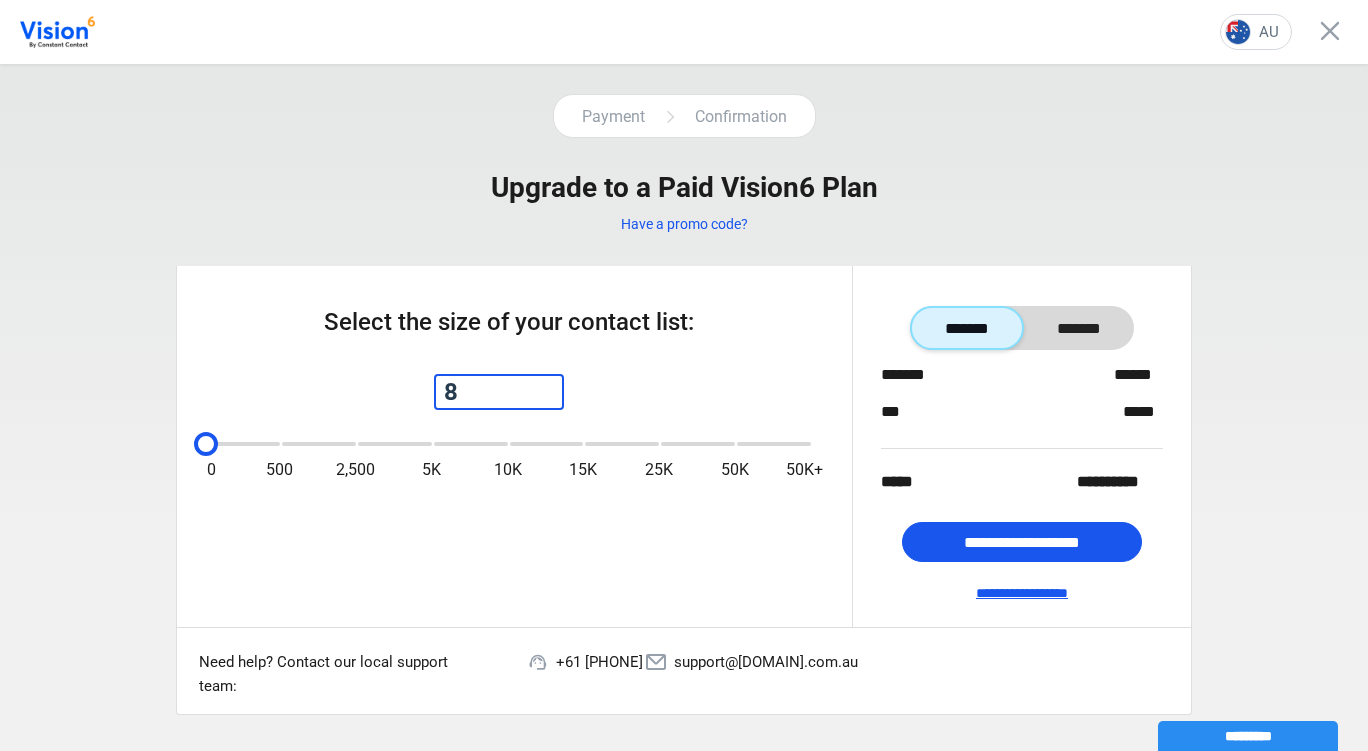 click on "*******" at bounding box center [1079, 328] 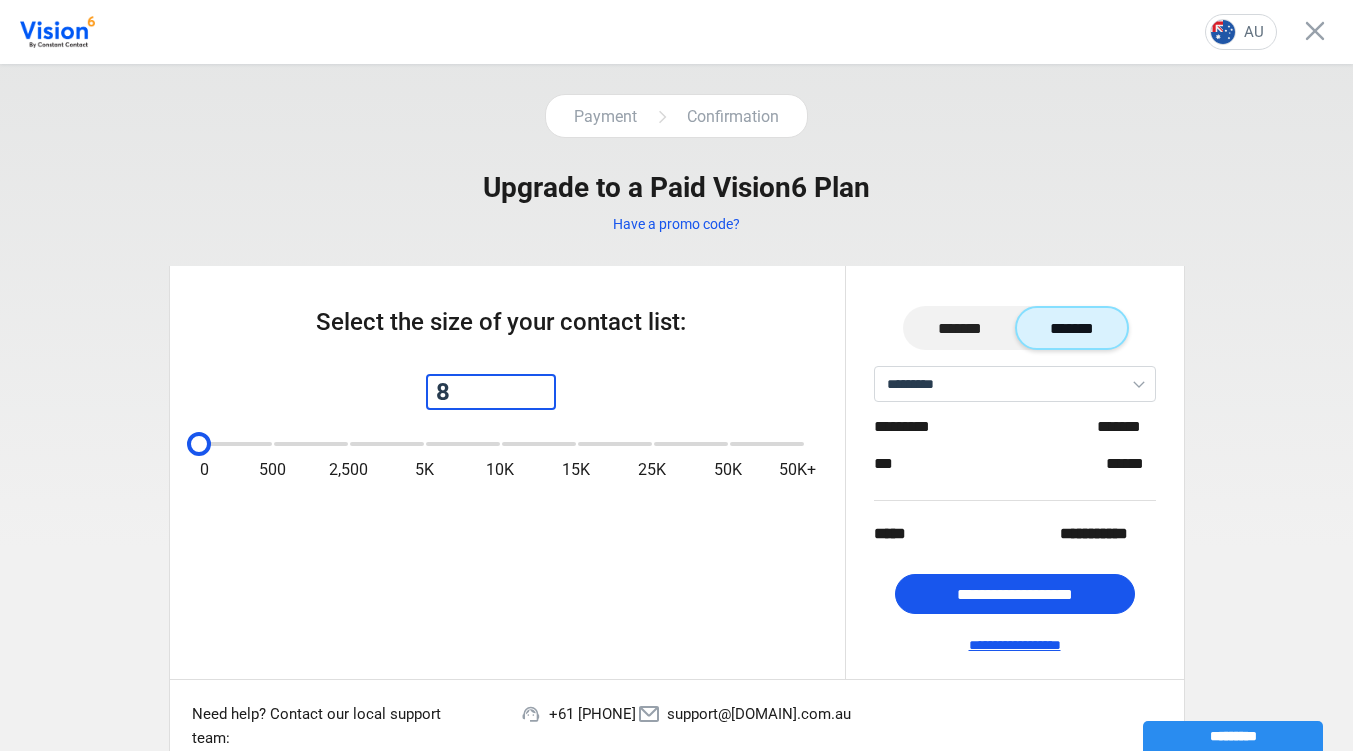 scroll, scrollTop: 29, scrollLeft: 0, axis: vertical 